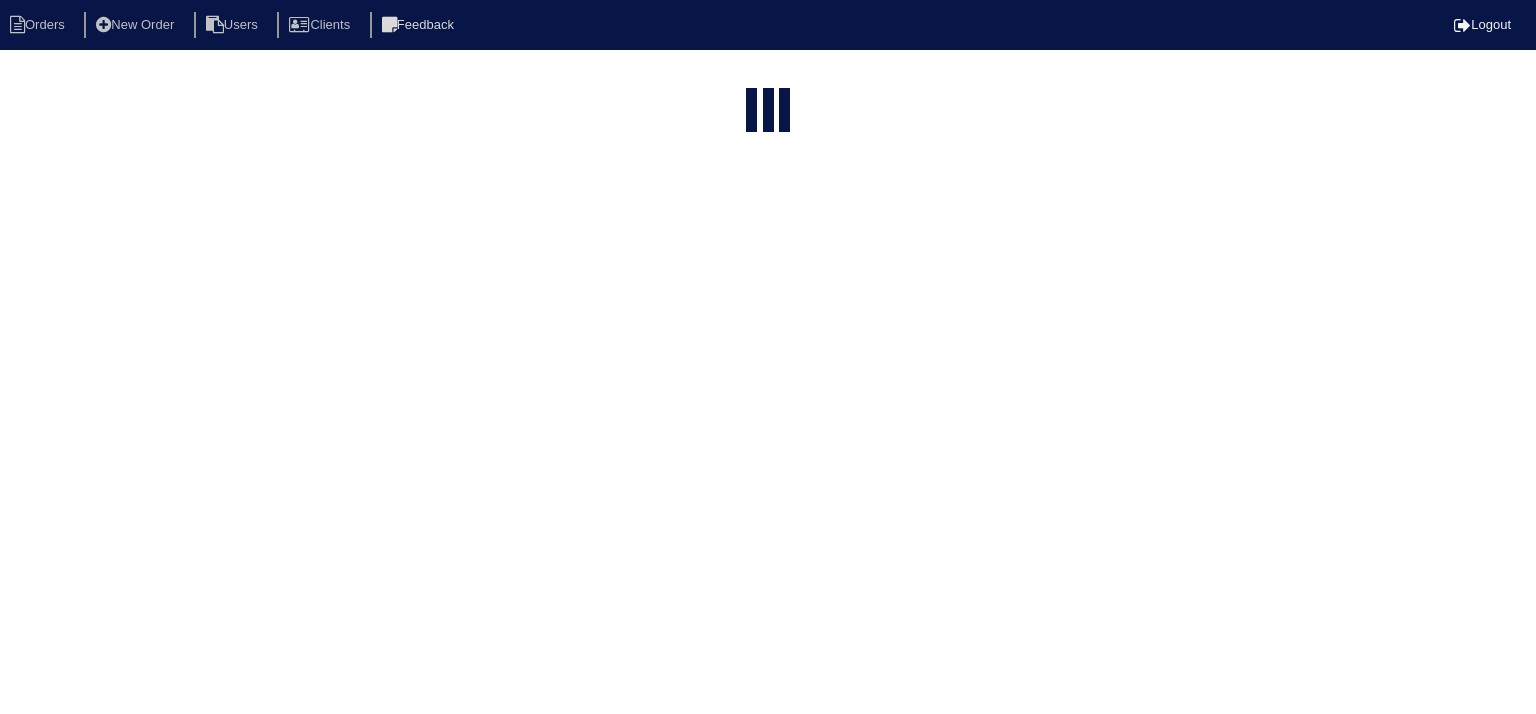 select on "15" 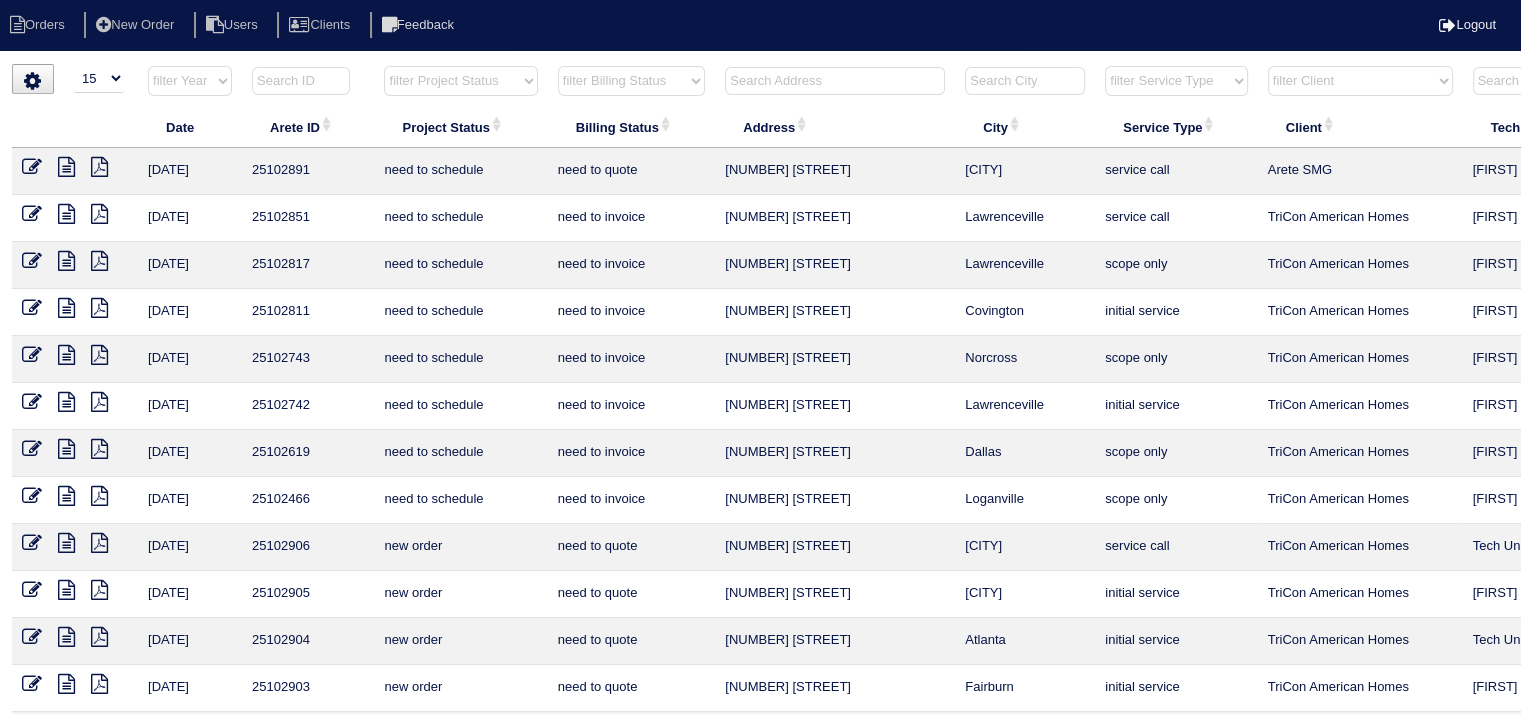 click at bounding box center (835, 81) 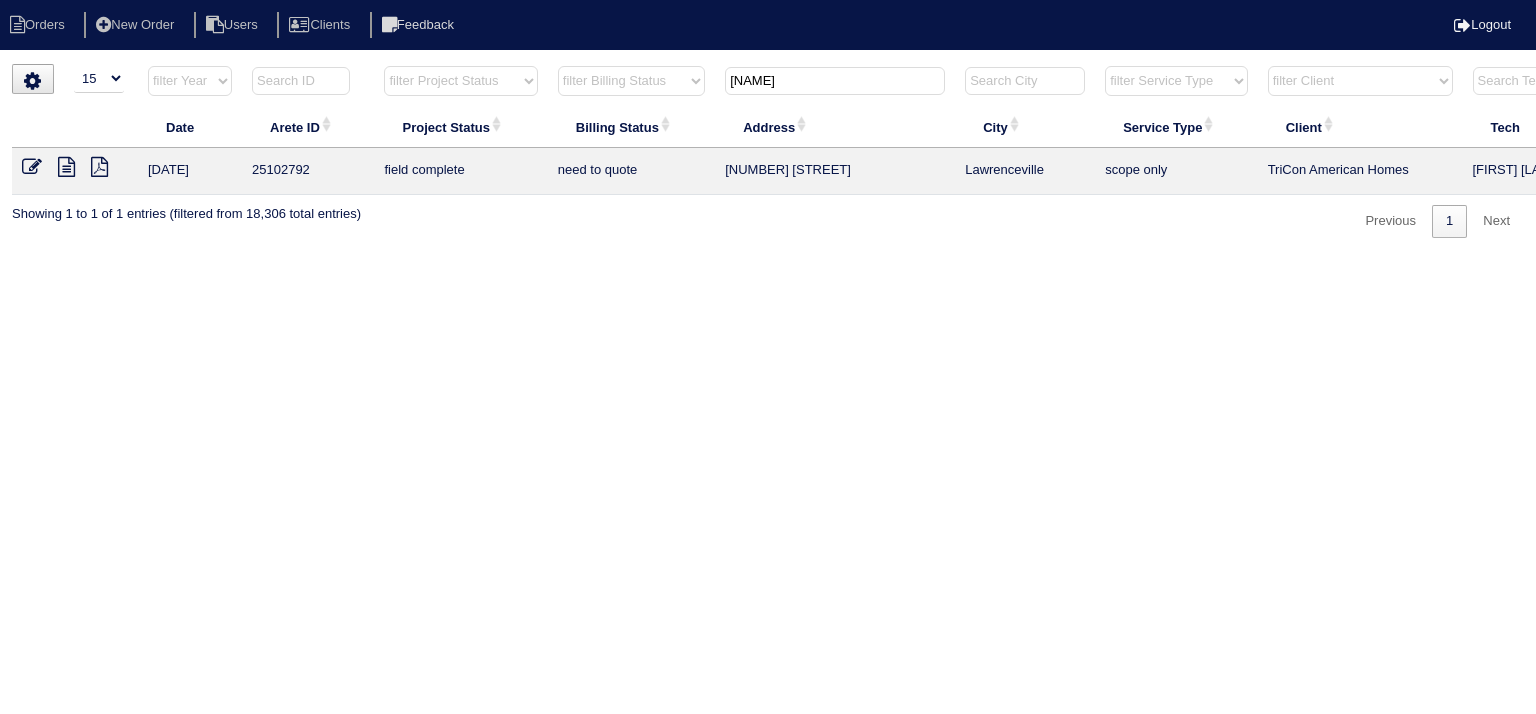 type on "[NAME]" 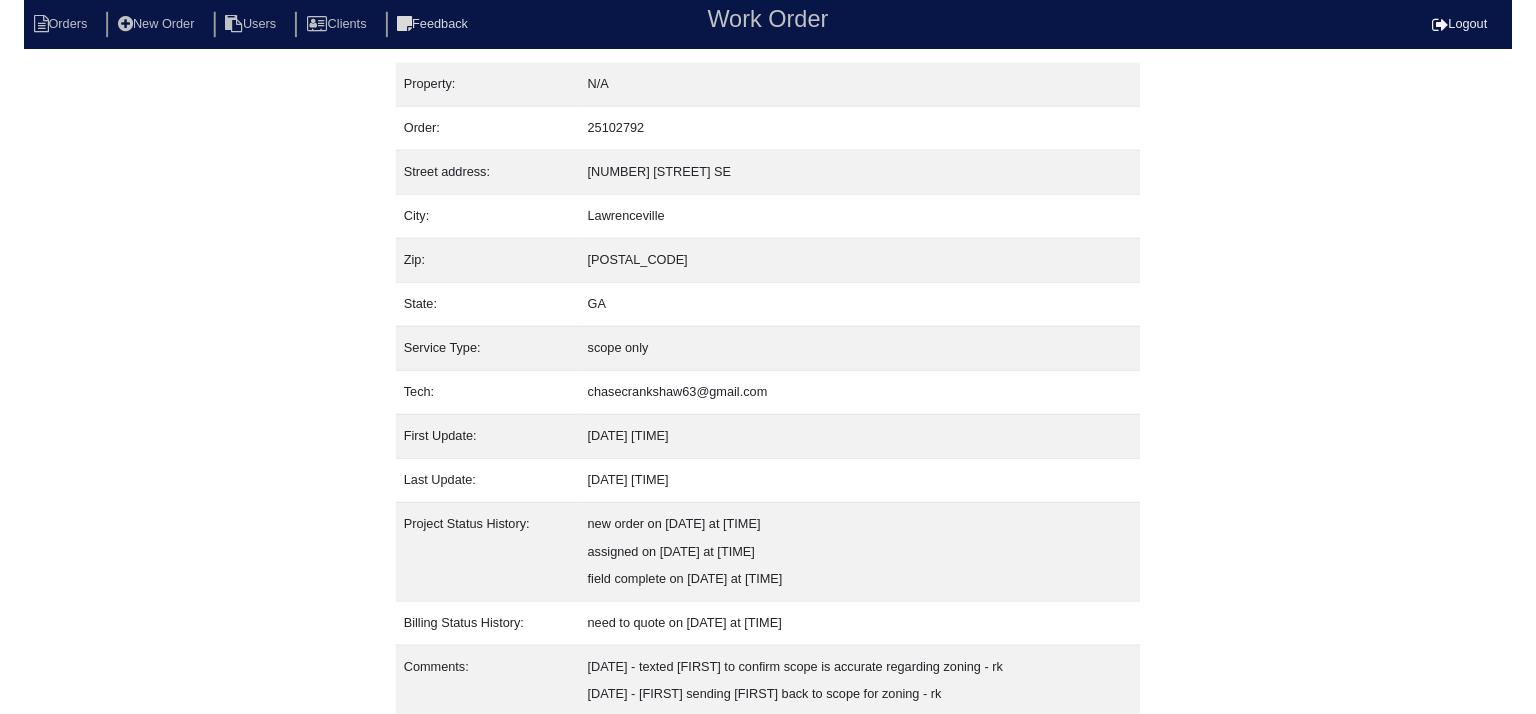 scroll, scrollTop: 0, scrollLeft: 0, axis: both 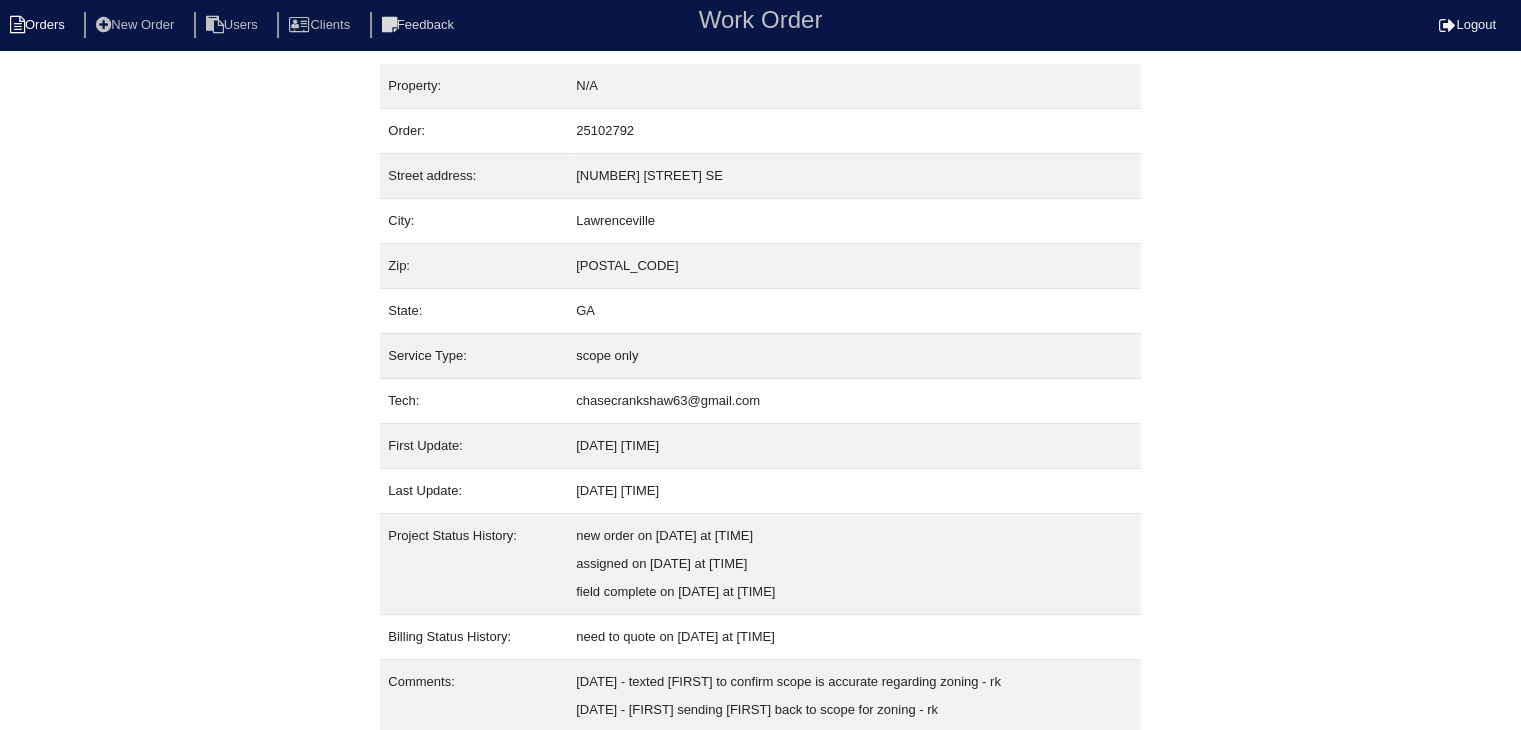 click on "Orders" at bounding box center [40, 25] 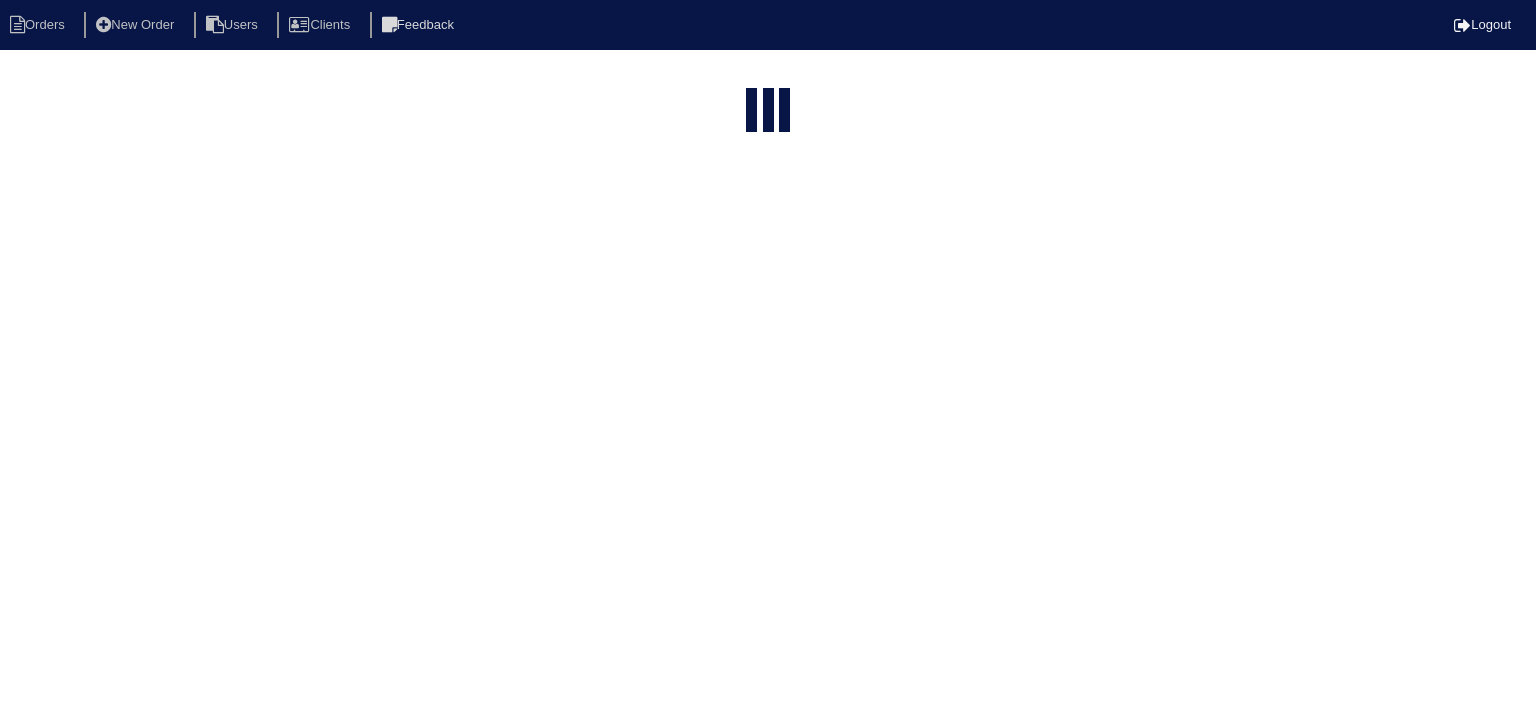 type on "[NAME]" 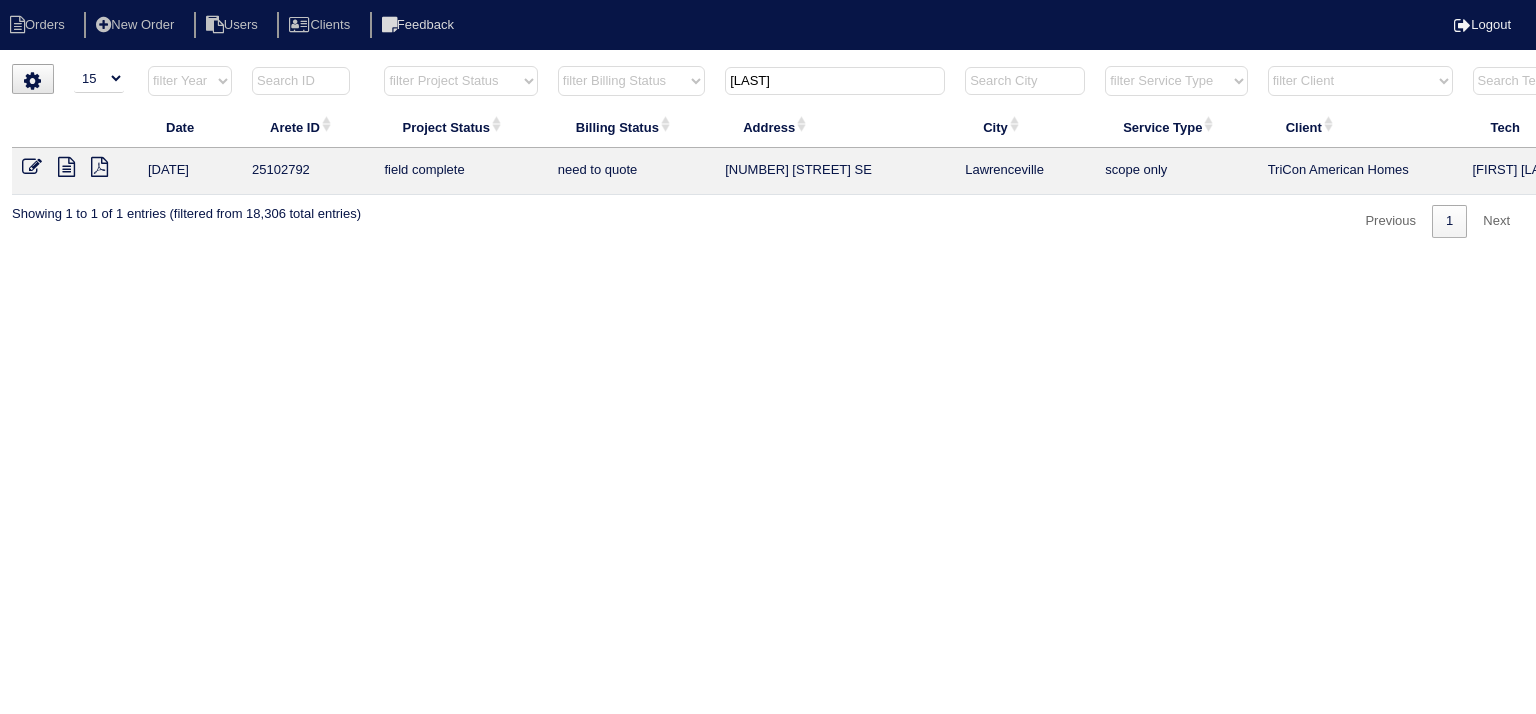 click at bounding box center (66, 167) 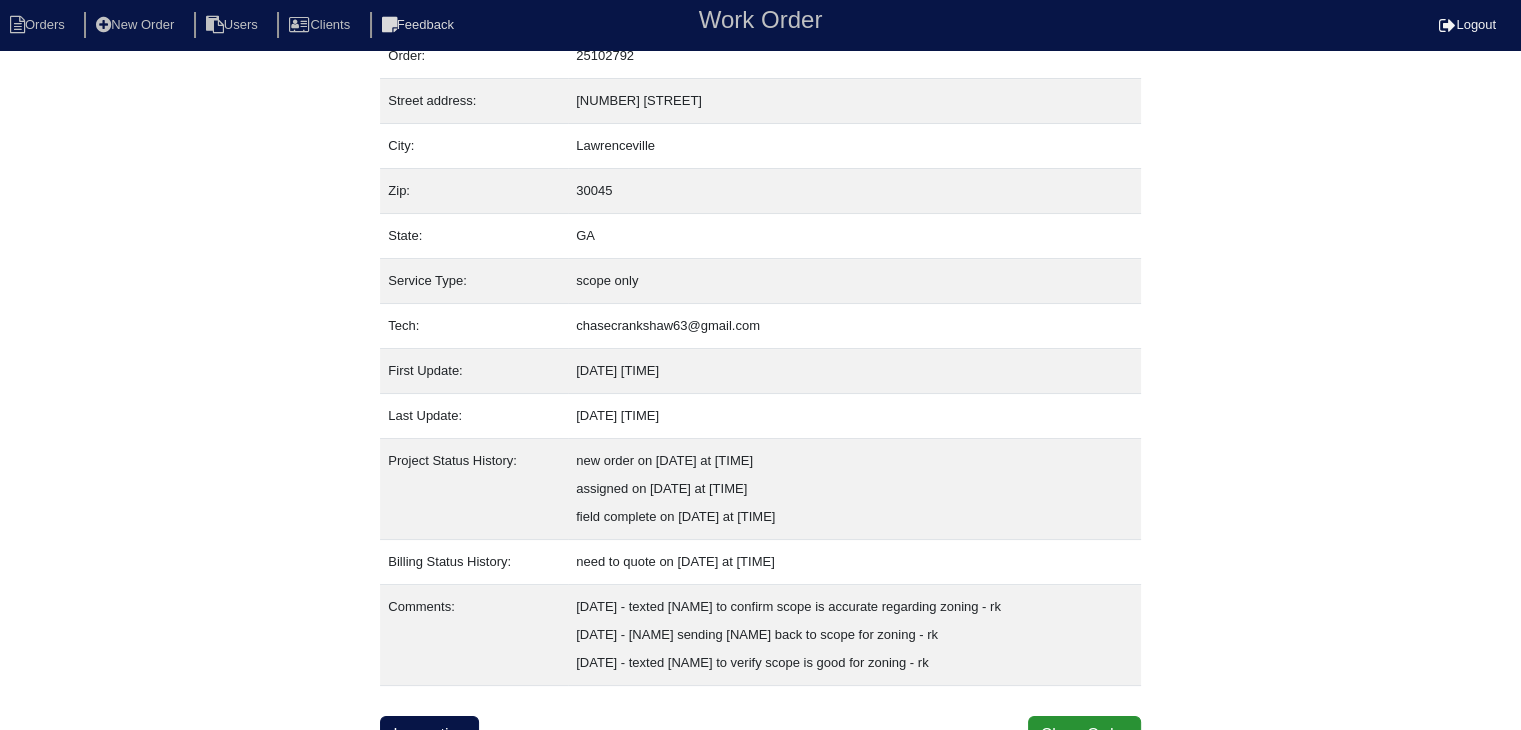 scroll, scrollTop: 96, scrollLeft: 0, axis: vertical 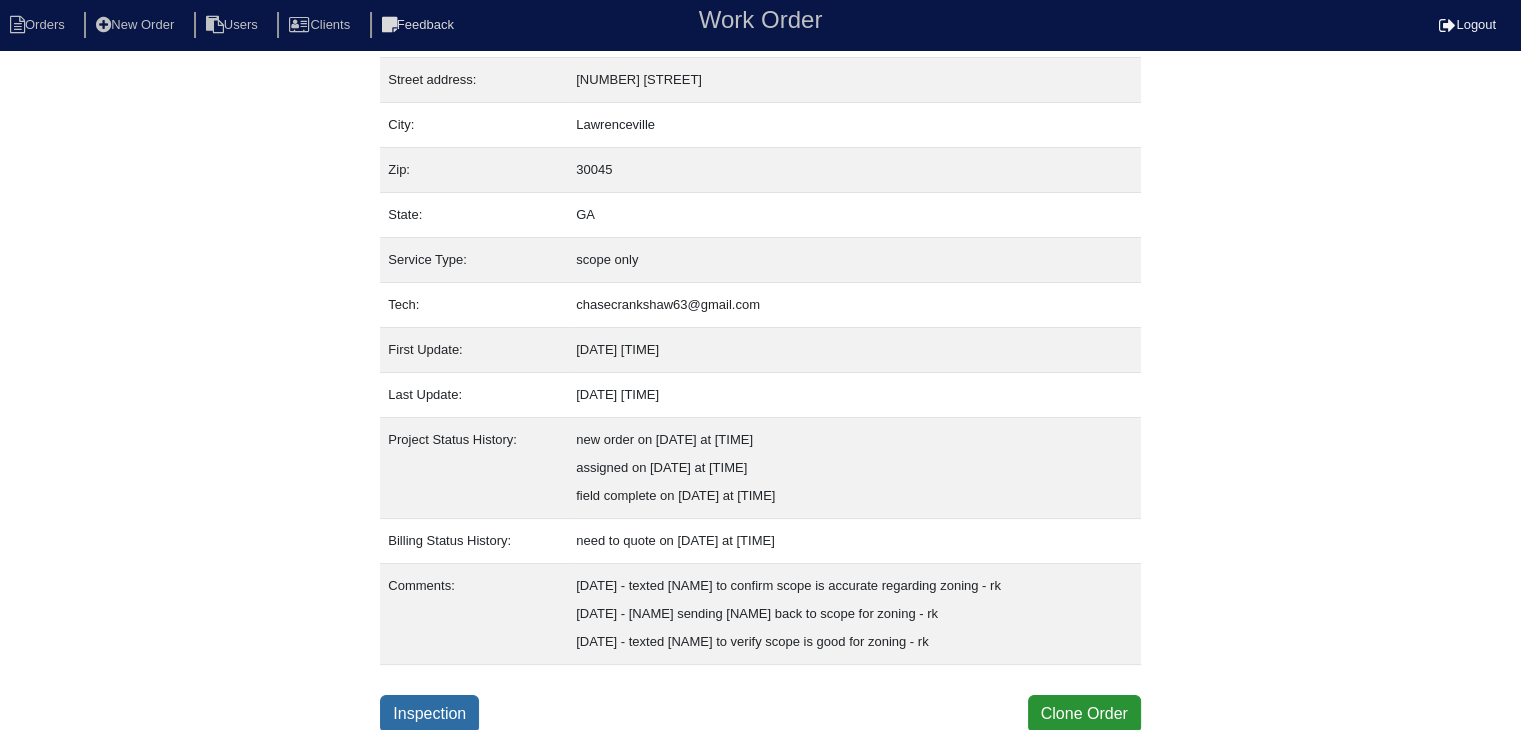 click on "Inspection" at bounding box center [429, 714] 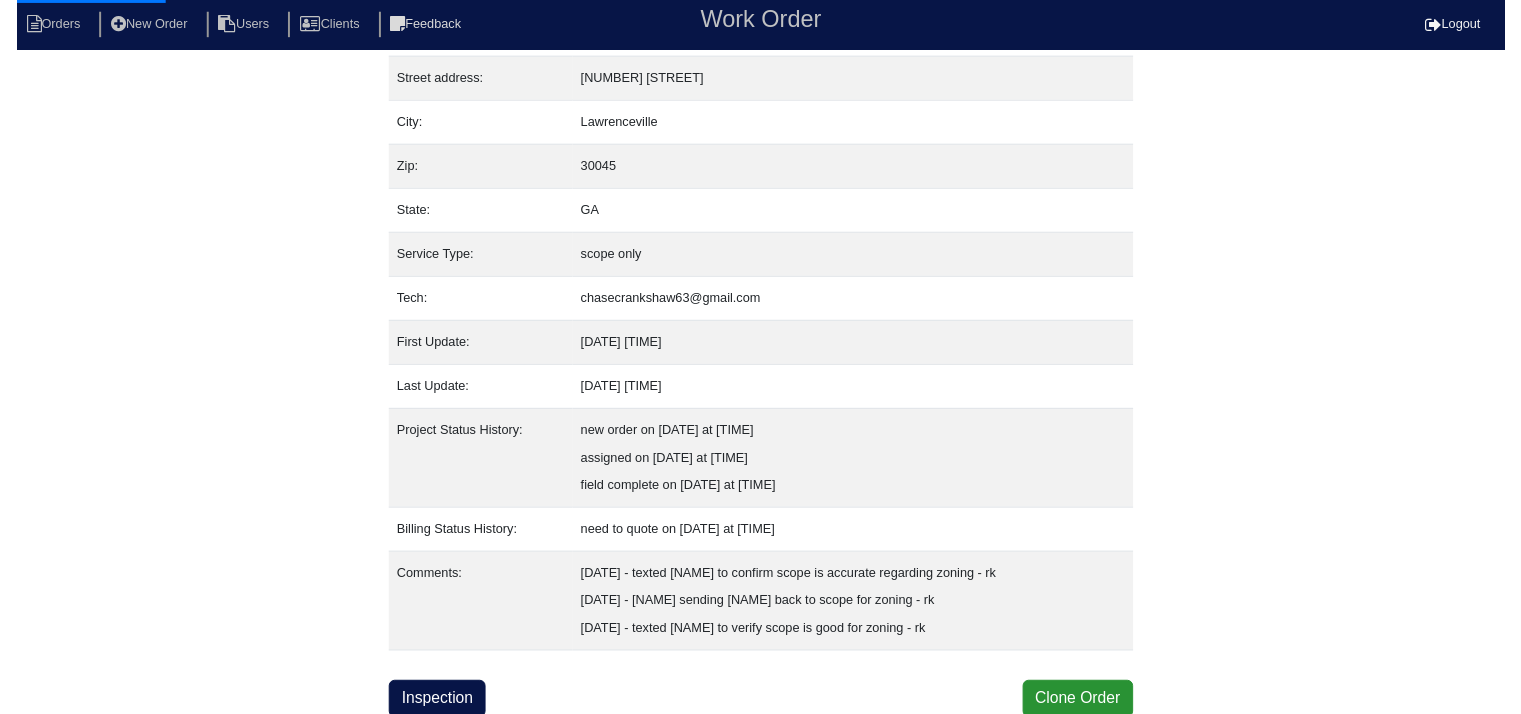 scroll, scrollTop: 0, scrollLeft: 0, axis: both 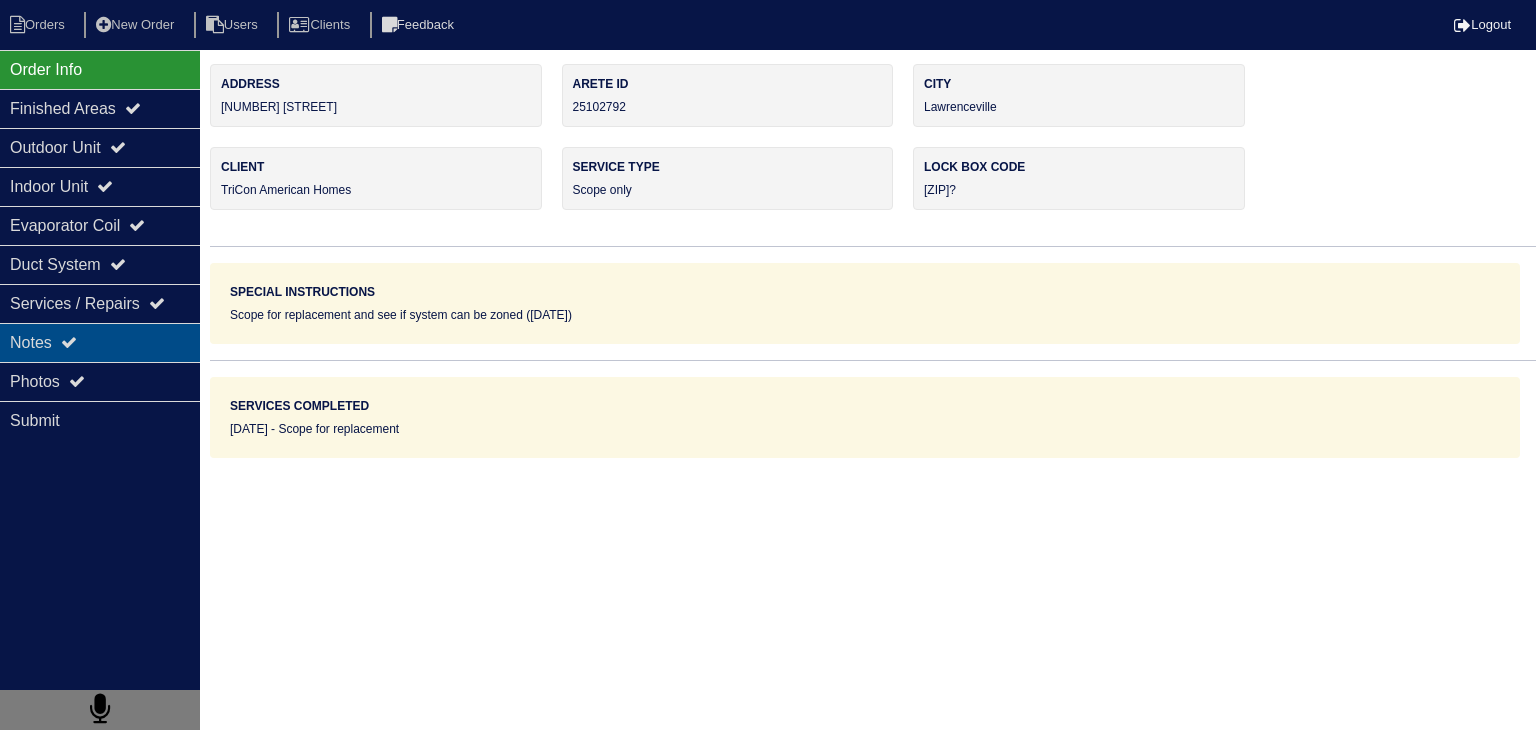 click on "Notes" at bounding box center [100, 342] 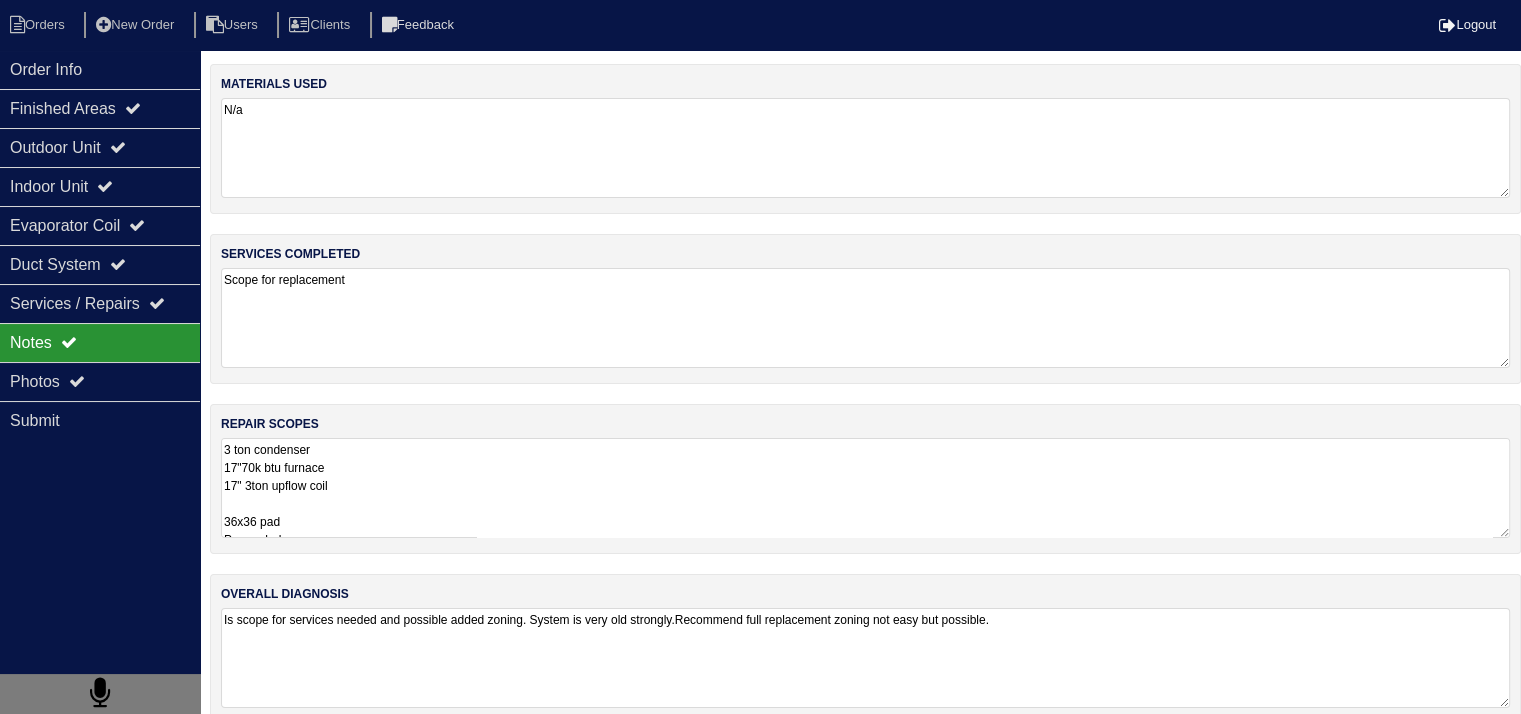 click on "3 ton condenser
17"70k btu furnace
17" 3ton upflow coil
36x36 pad
Pan no hole
16x25 filter rack w filters
17" supply plenum
2-12" Flat sticky
1-8" Flatsticky
Pvc male
Pvc union
Red float switch
Single wall 90
Lineset Insulation
Lineset cover
Zoning.
Main
1-12x10x10 y
1-12 ard damper
2-12" r8 flex.
Upstairs.
2-6x4x4 y
1-10x8x8 y
2-8x6x6 y
12x10x10 y
12" ard damper
12" bypass
8" ard damper
4-12" r8 flex
3-10" r8 flex
3-8" r8 flex
3-6" r8 flex
2-4" r8 flex
Roll low voltage wire
Hz 311 zoneboard
Smart thermostat
**** added add'l bag of flex per size per Payton - rk" at bounding box center [865, 488] 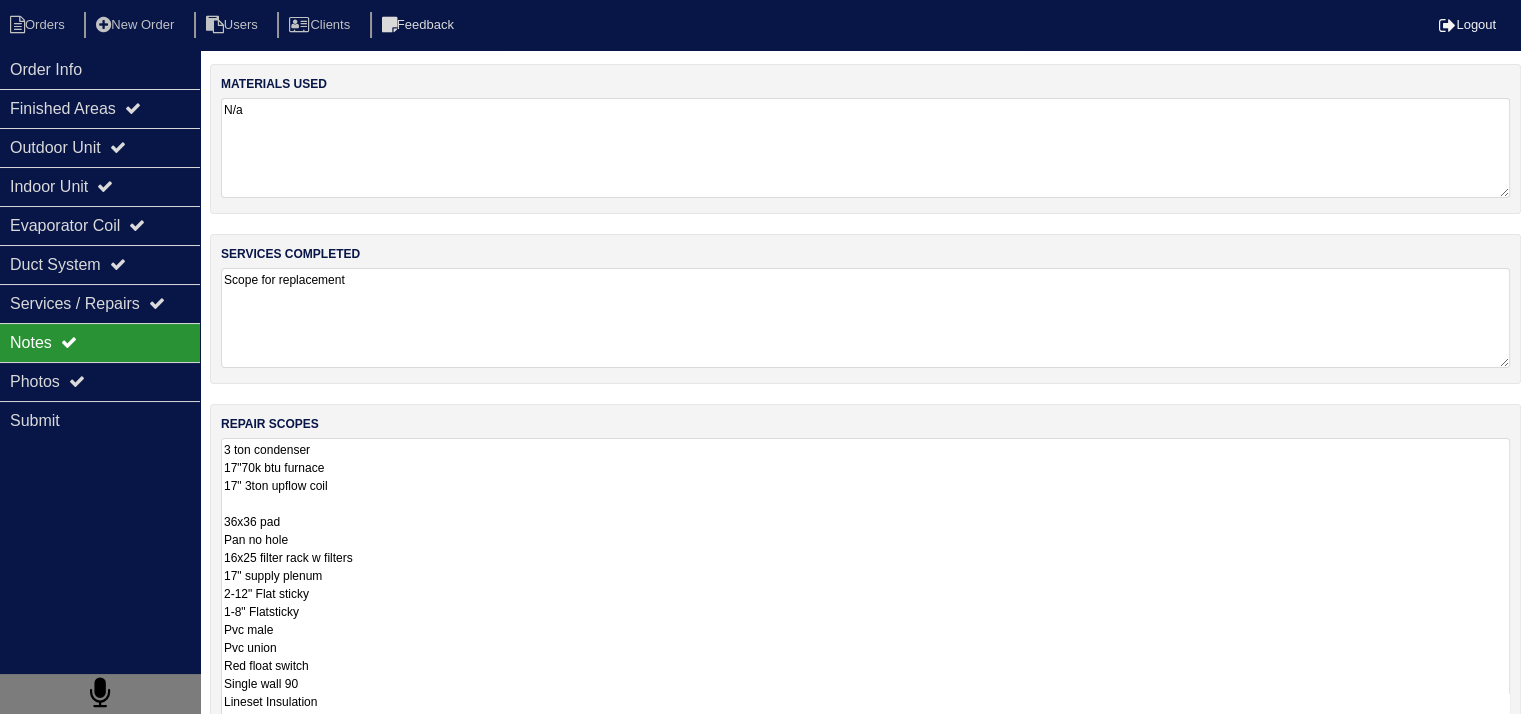 scroll, scrollTop: 1, scrollLeft: 0, axis: vertical 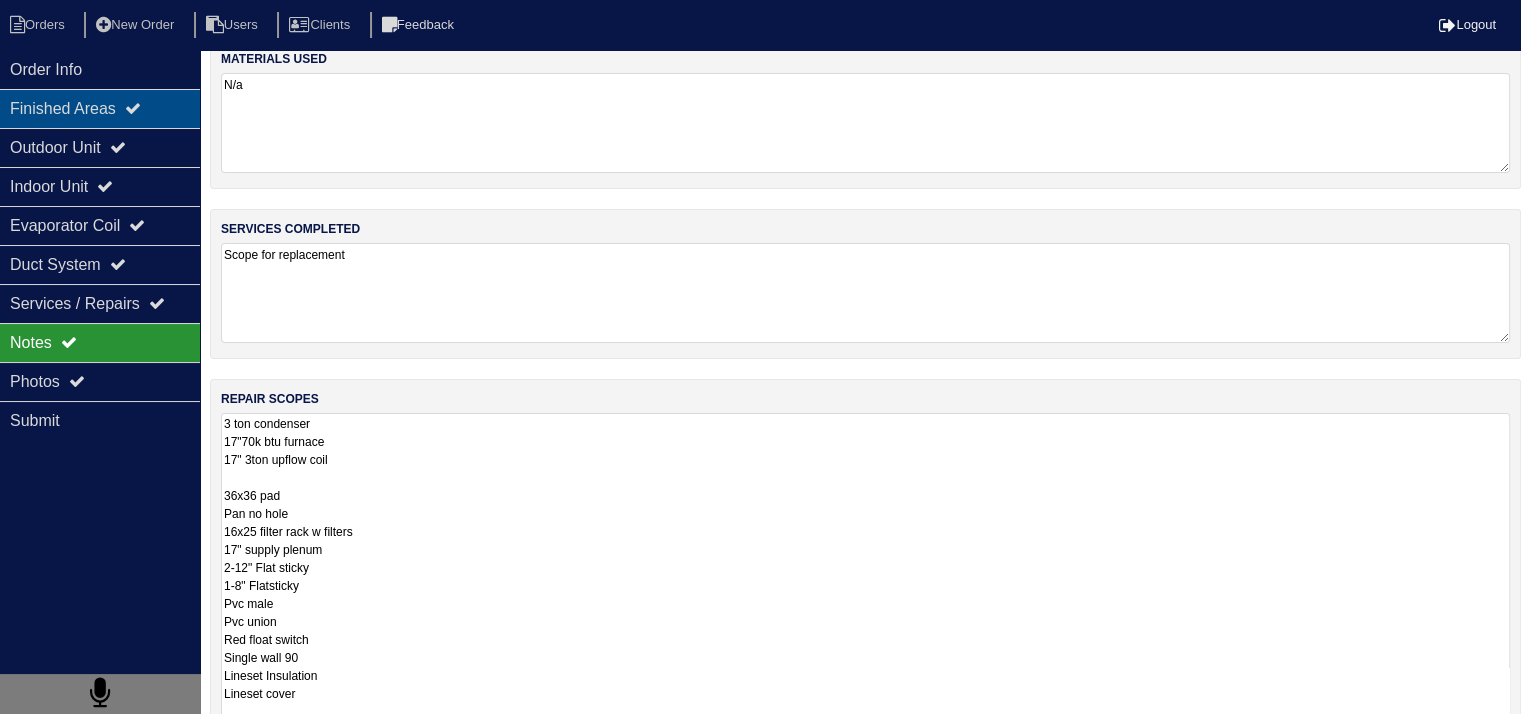 click on "Finished Areas" at bounding box center [100, 108] 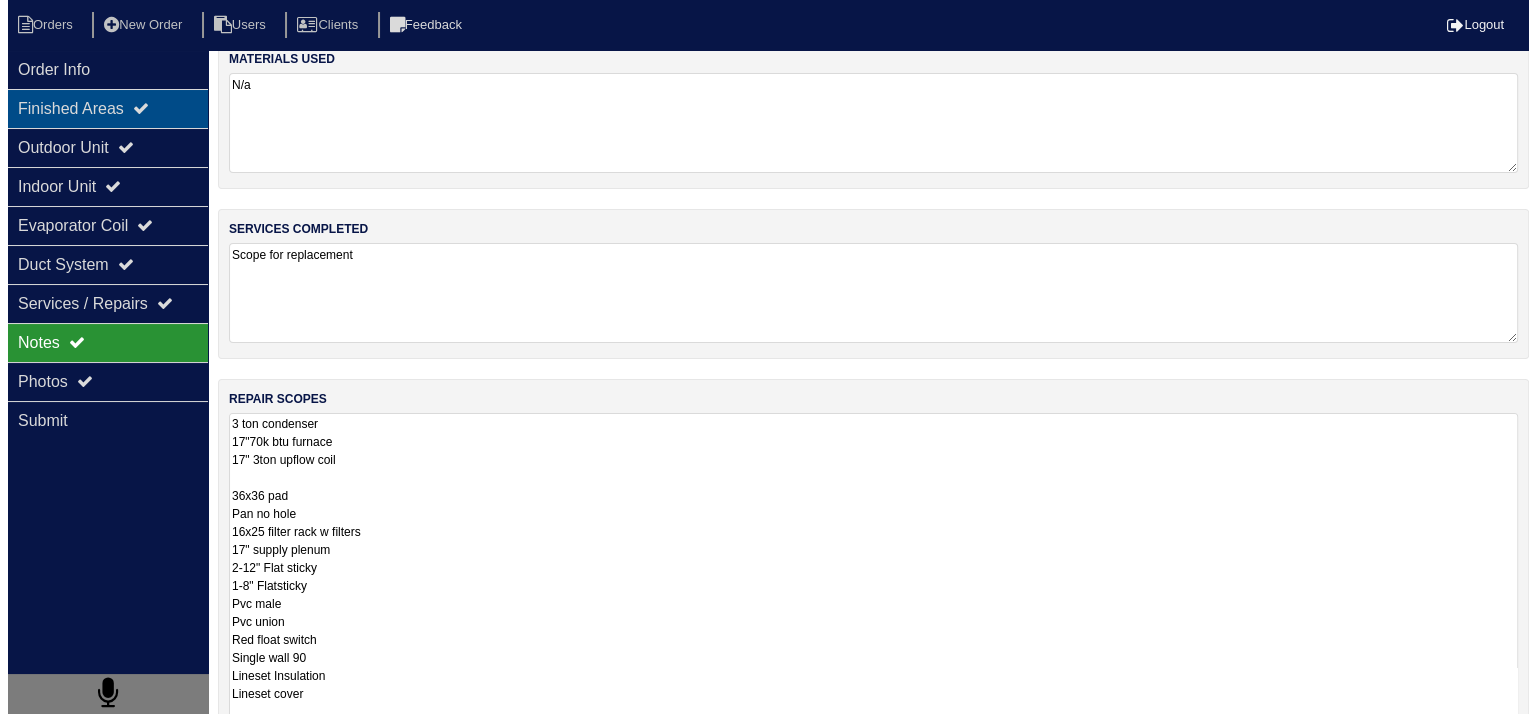 scroll, scrollTop: 0, scrollLeft: 0, axis: both 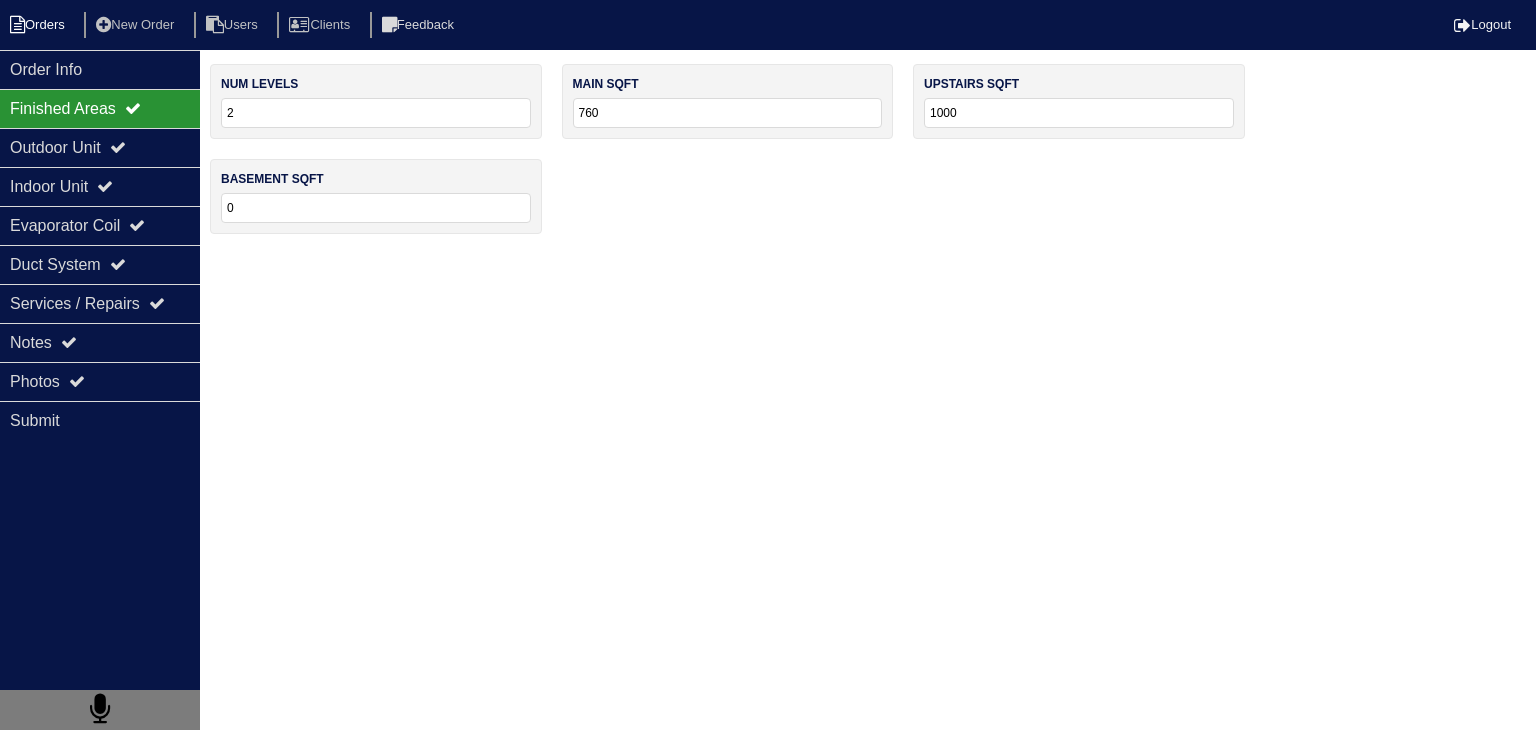 click on "Orders" at bounding box center [40, 25] 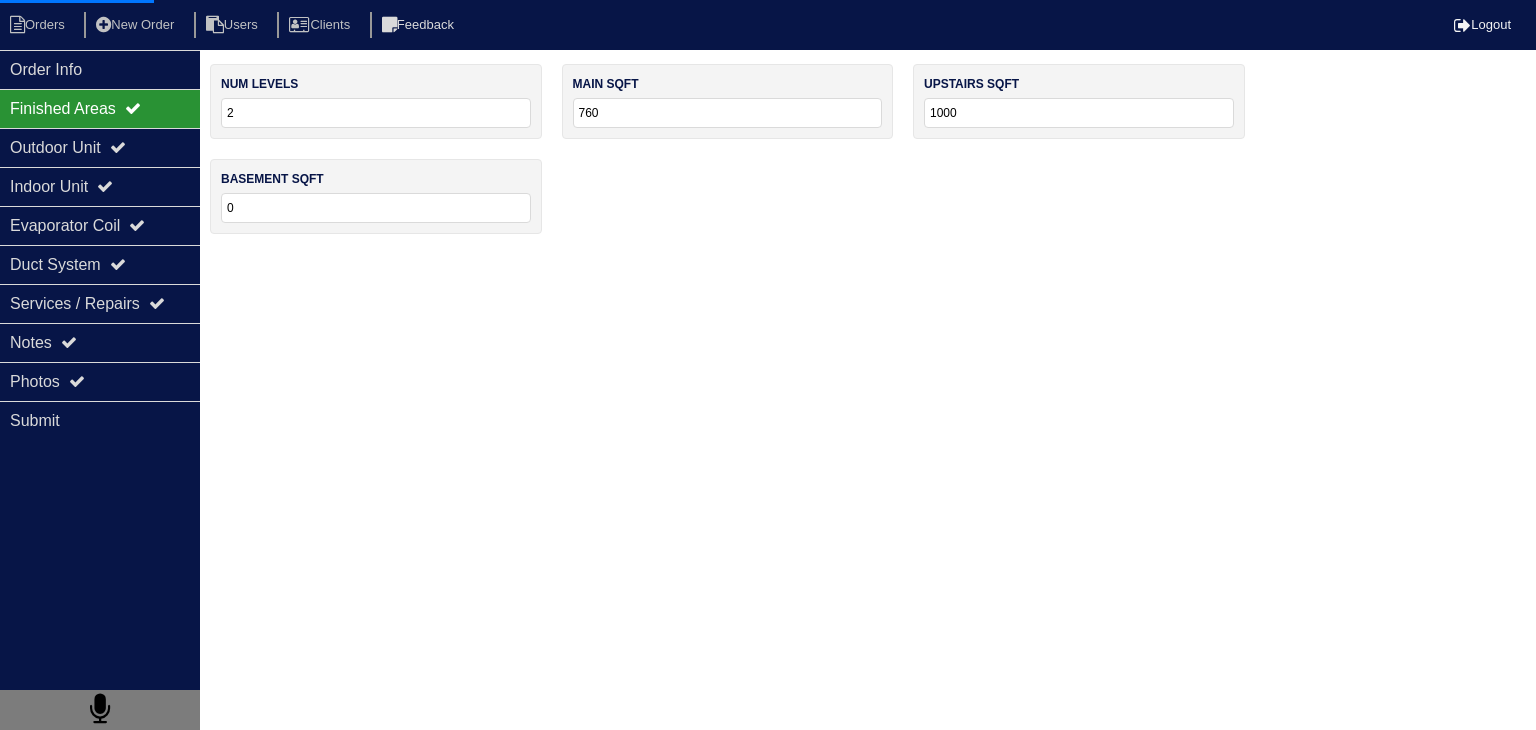 select on "15" 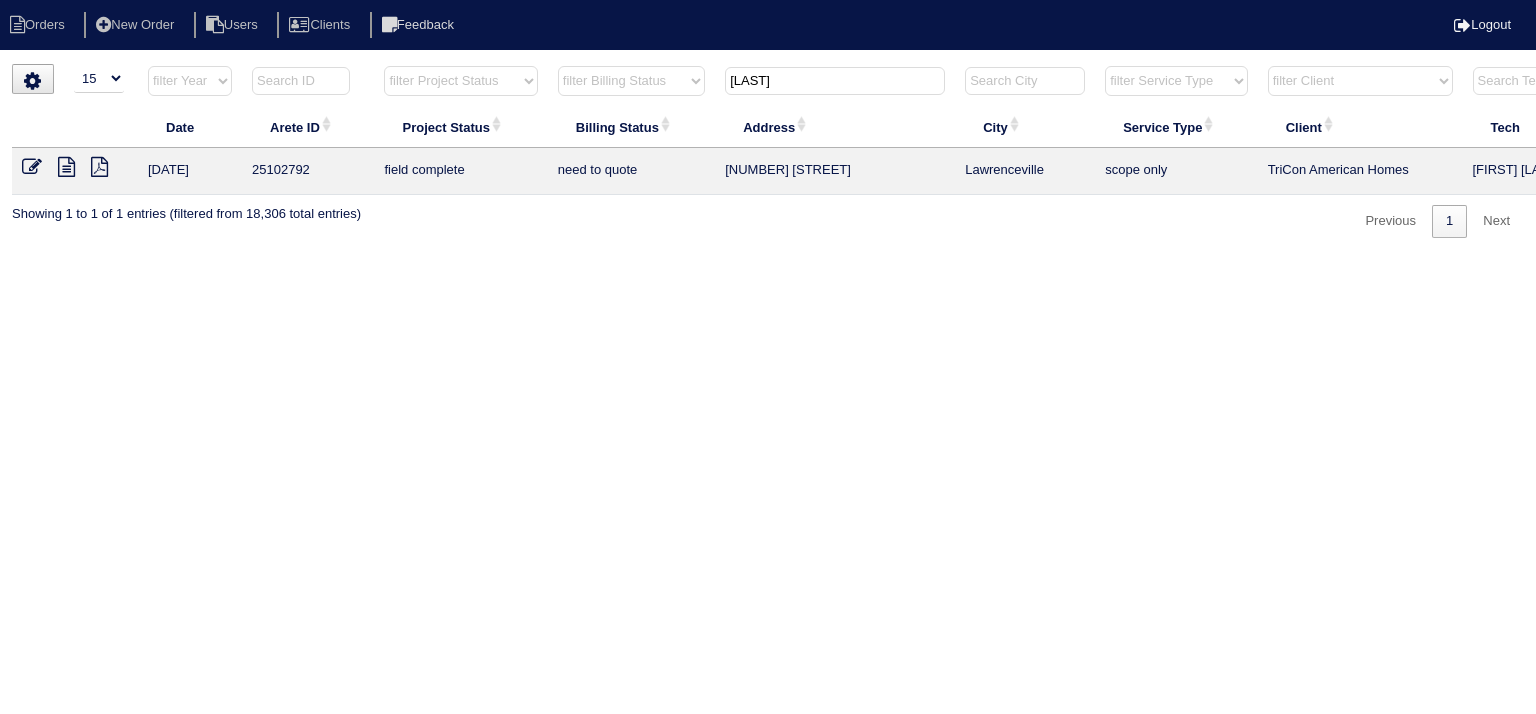 click on "kirtley" at bounding box center (835, 81) 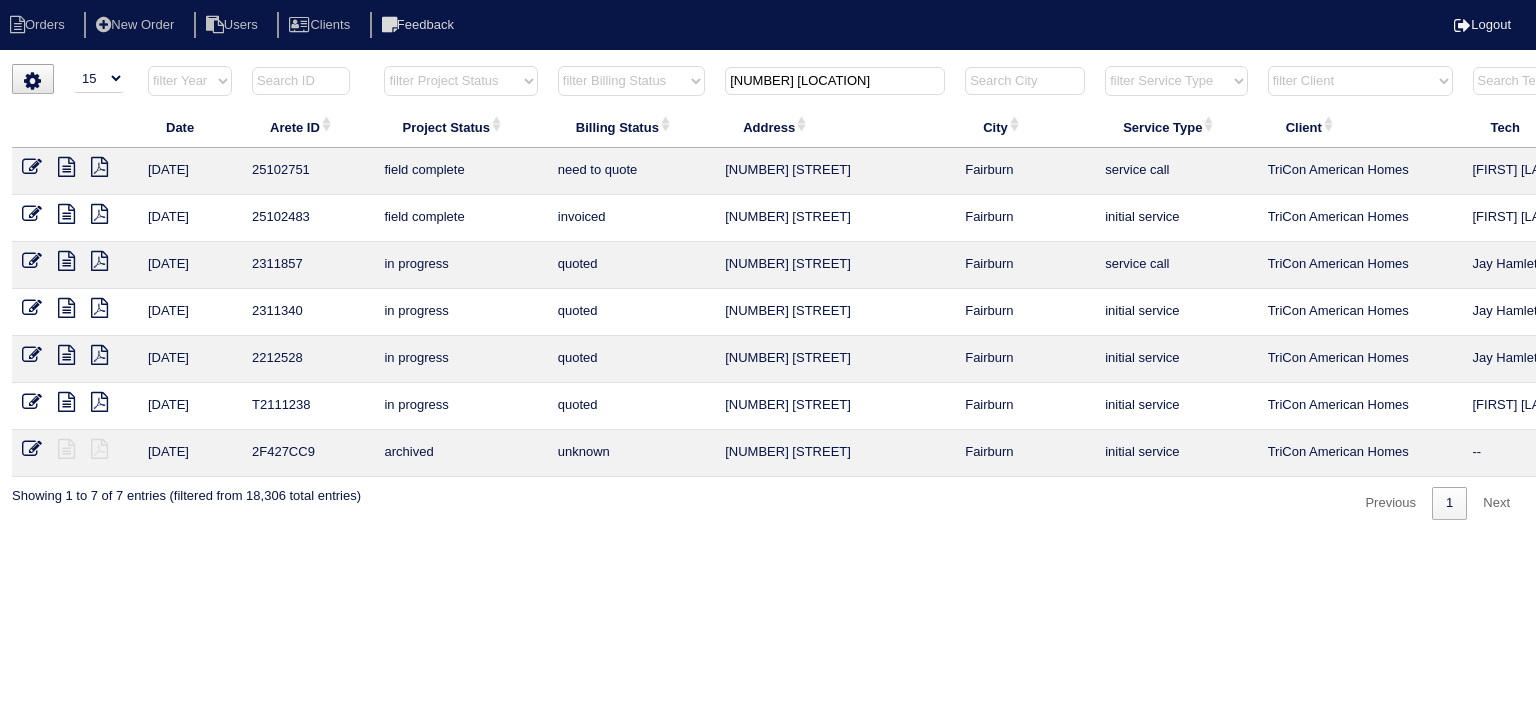 type on "350 valley" 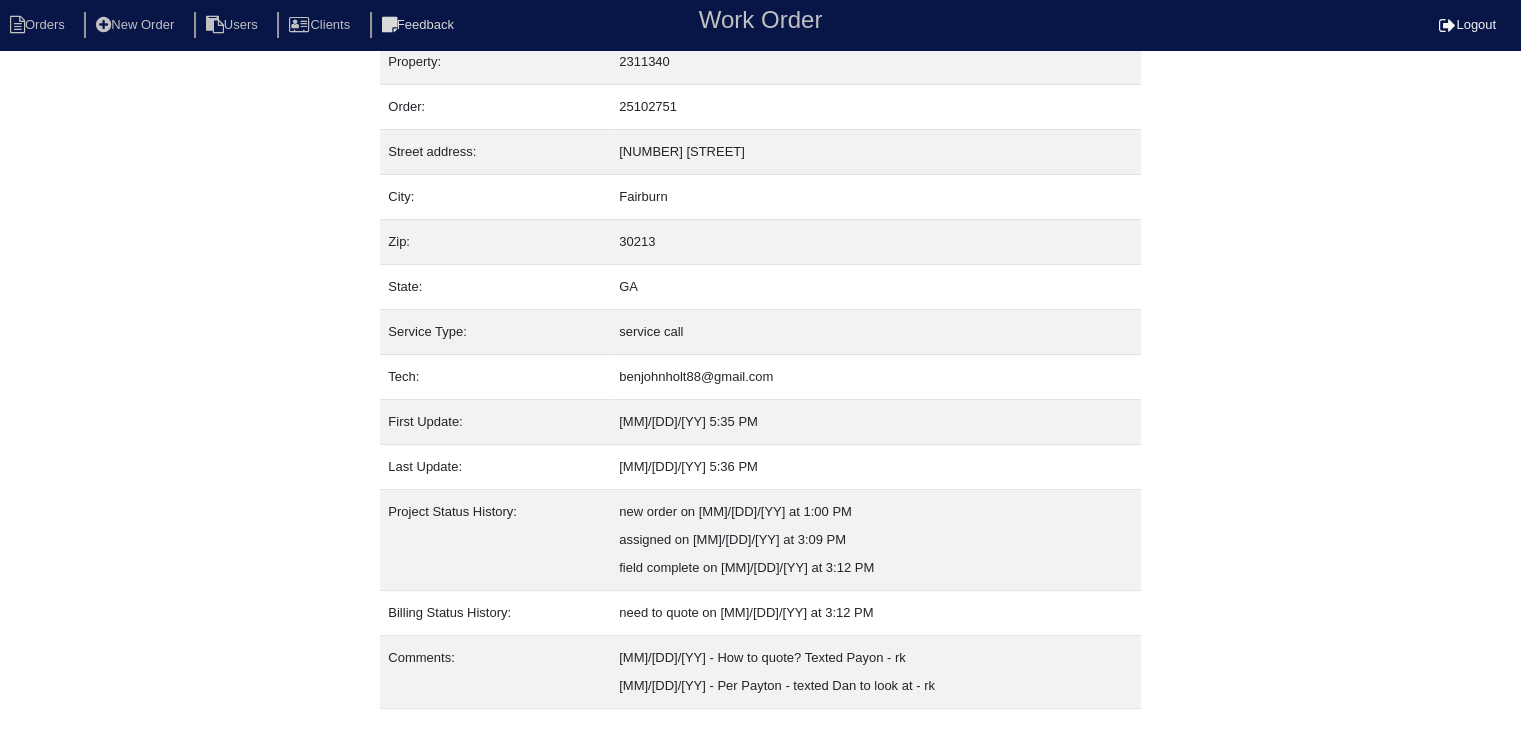 scroll, scrollTop: 68, scrollLeft: 0, axis: vertical 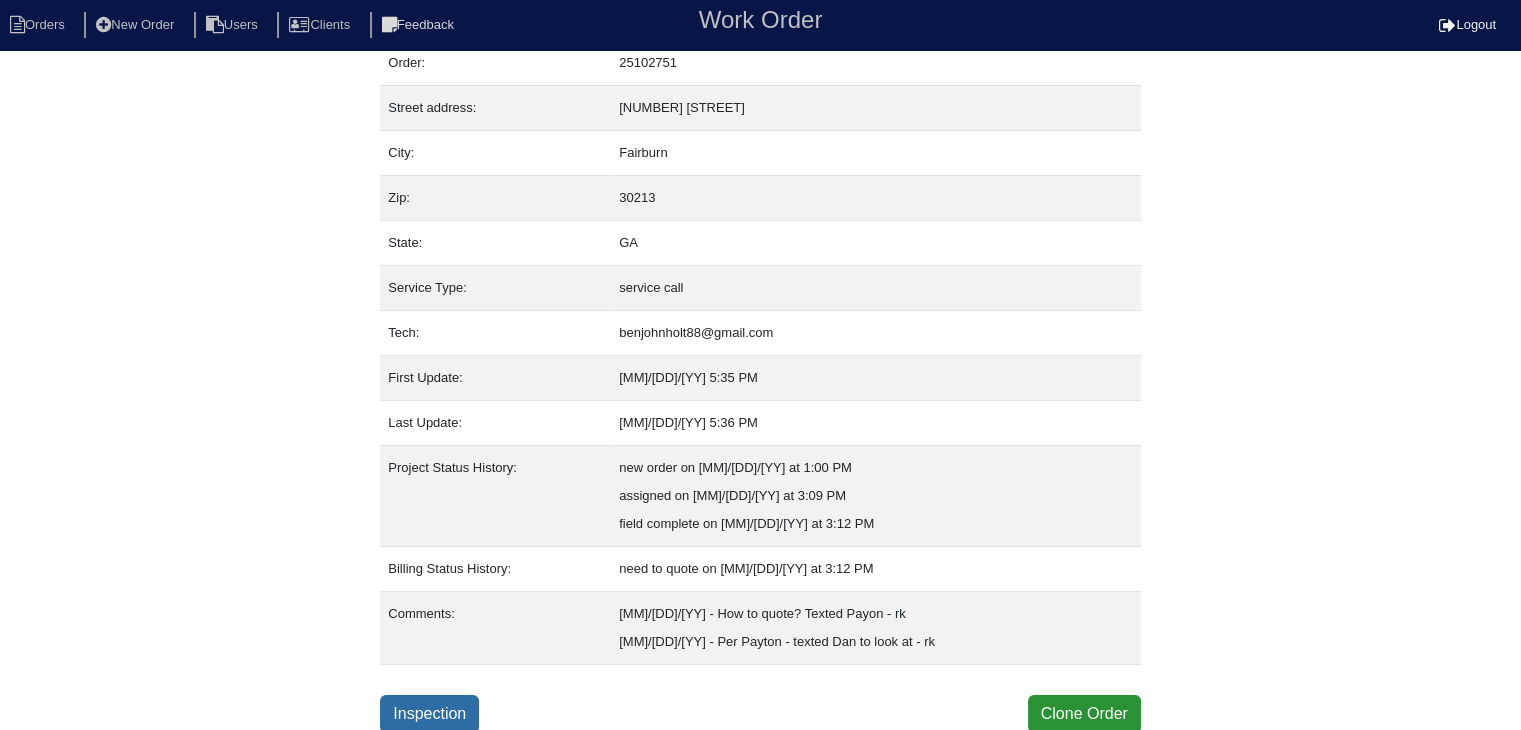 click on "Inspection" at bounding box center (429, 714) 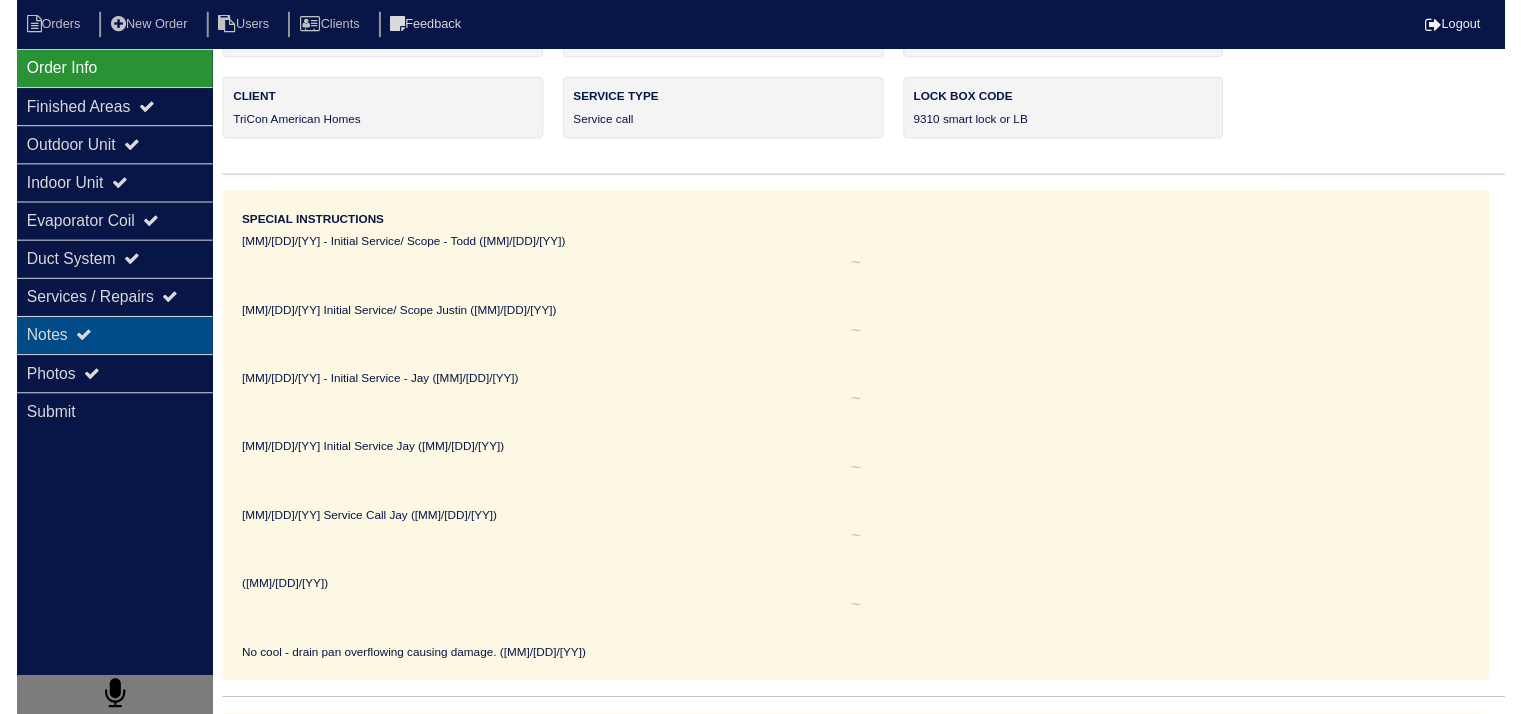 scroll, scrollTop: 0, scrollLeft: 0, axis: both 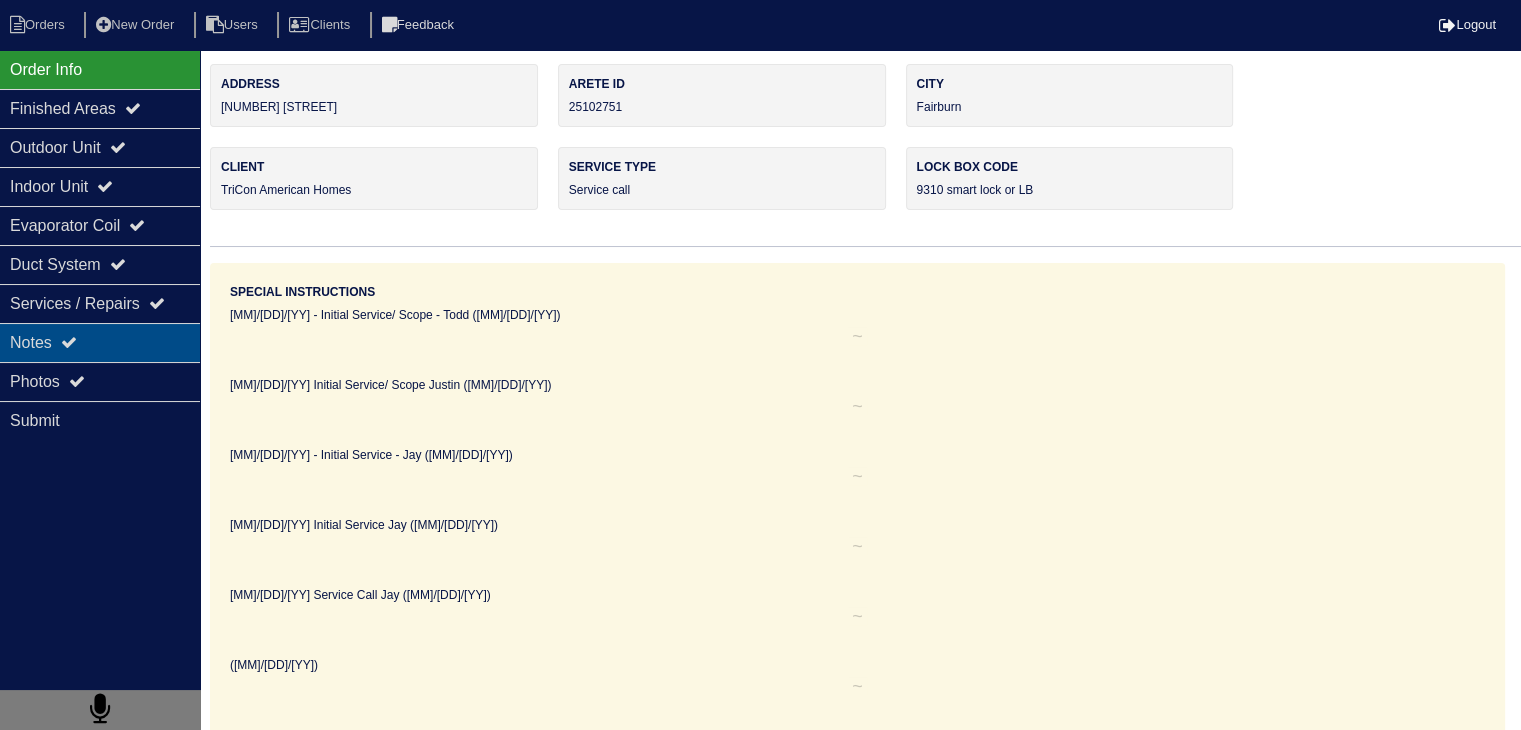 click on "Notes" at bounding box center [100, 342] 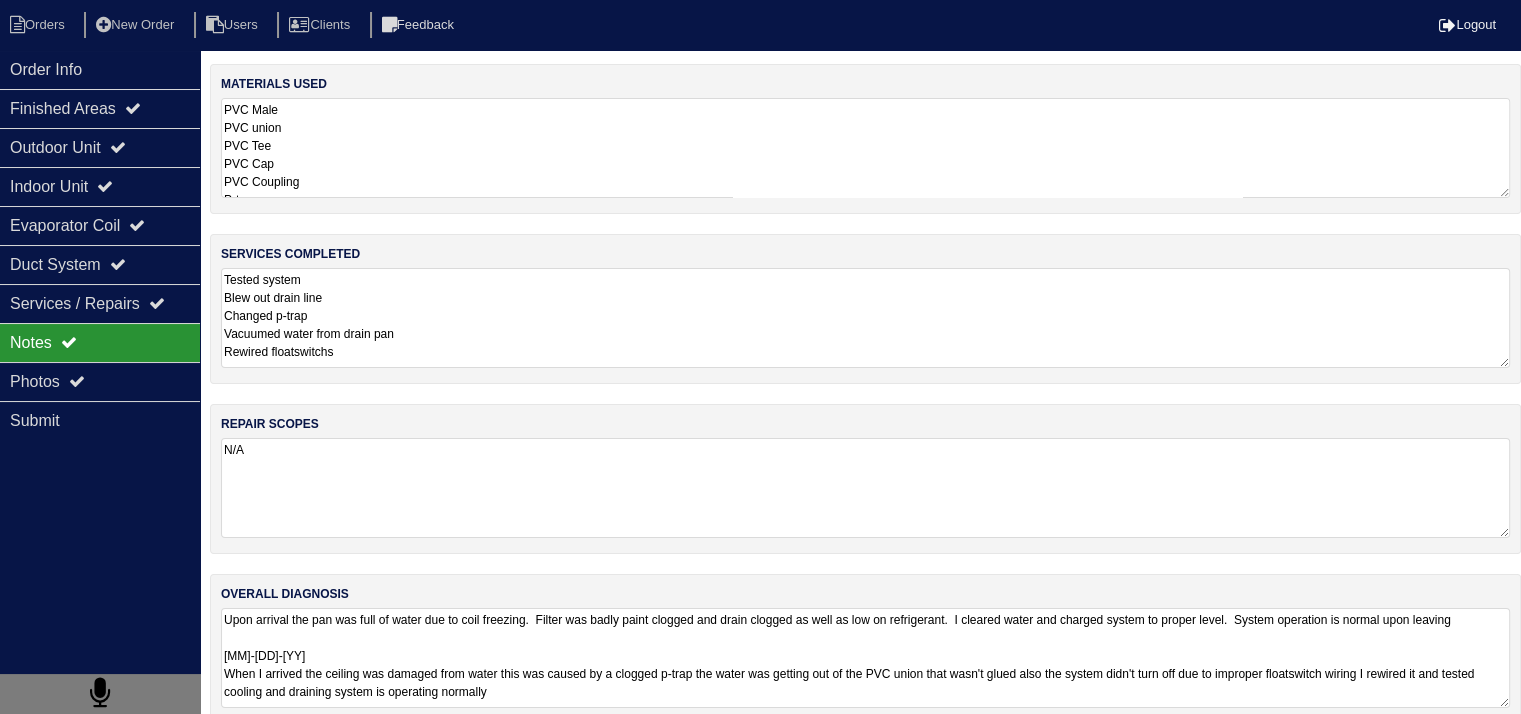 click on "Tested system
Blew out drain line
Changed p-trap
Vacuumed water from drain pan
Rewired floatswitchs" at bounding box center (865, 318) 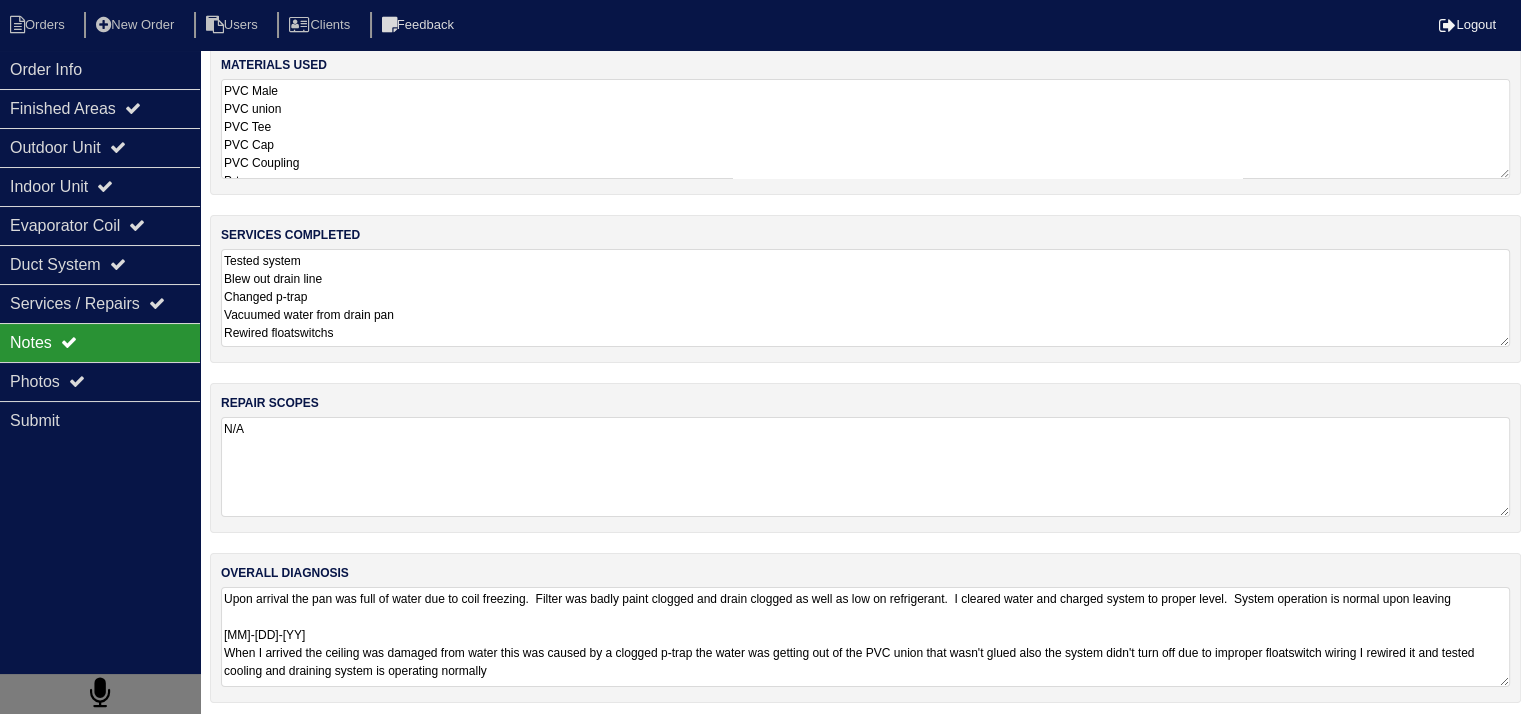 scroll, scrollTop: 24, scrollLeft: 0, axis: vertical 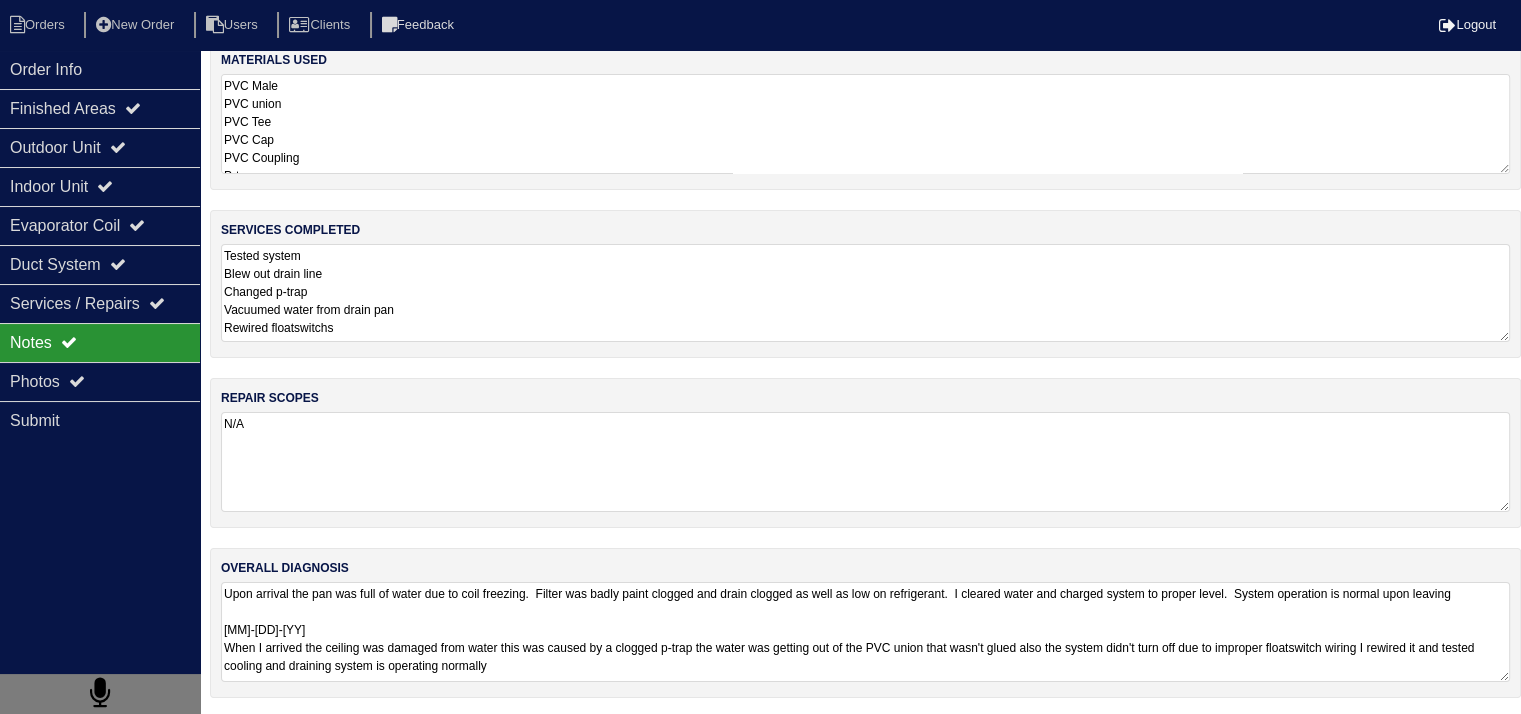 click on "Upon arrival the pan was full of water due to coil freezing.  Filter was badly paint clogged and drain clogged as well as low on refrigerant.  I cleared water and charged system to proper level.  System operation is normal upon leaving
07-28-25
When I arrived the ceiling was damaged from water this was caused by a clogged p-trap the water was getting out of the PVC union that wasn't glued also the system didn't turn off due to improper floatswitch wiring I rewired it and tested cooling and draining system is operating normally" at bounding box center (865, 632) 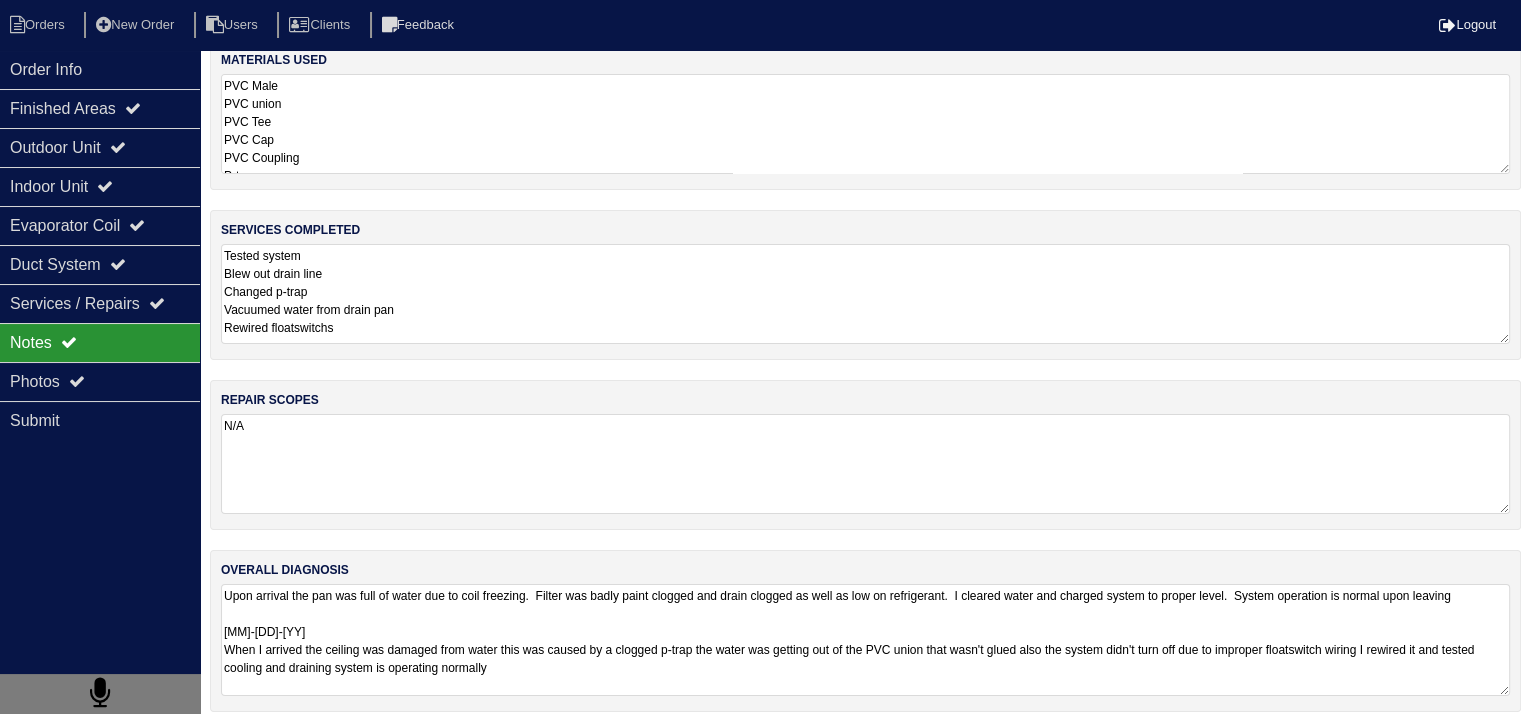 scroll, scrollTop: 1, scrollLeft: 0, axis: vertical 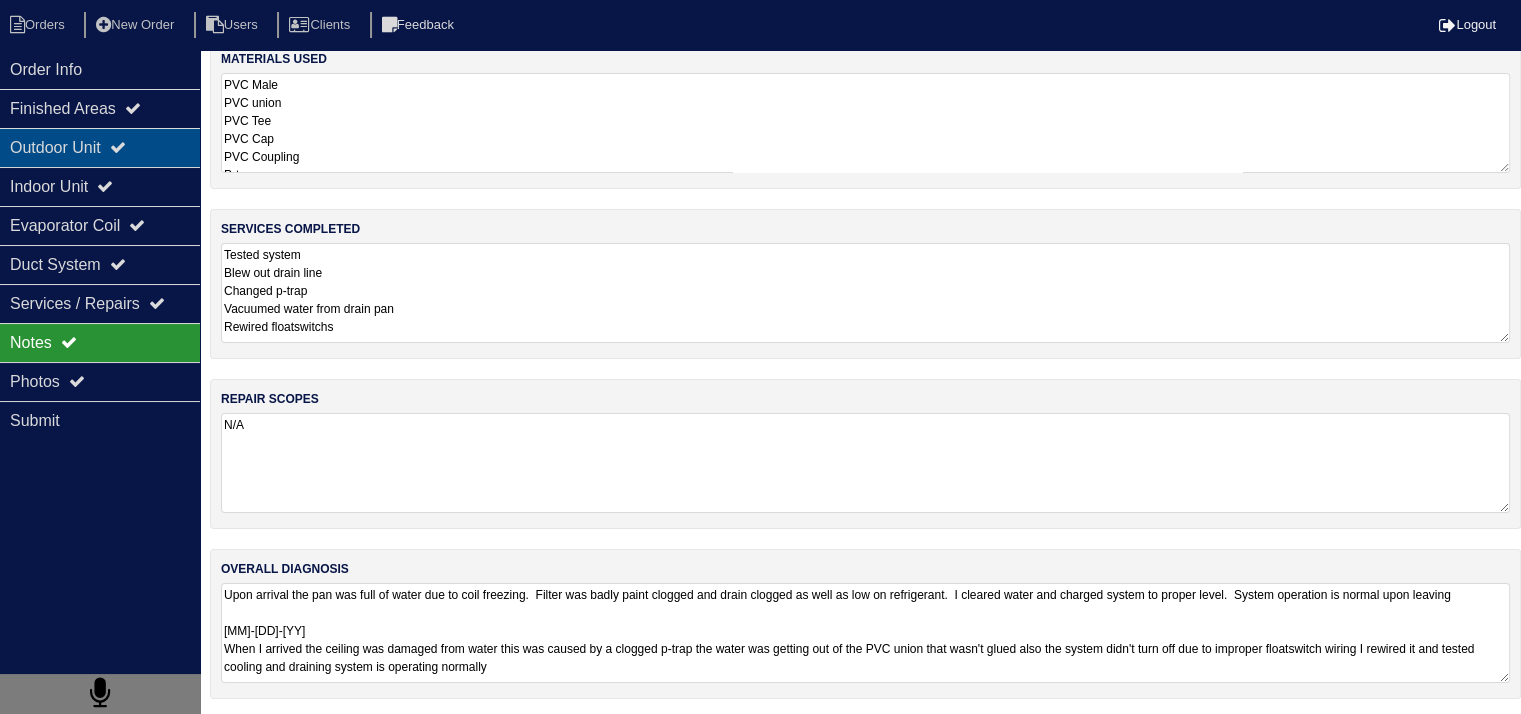 click on "Outdoor Unit" at bounding box center [100, 147] 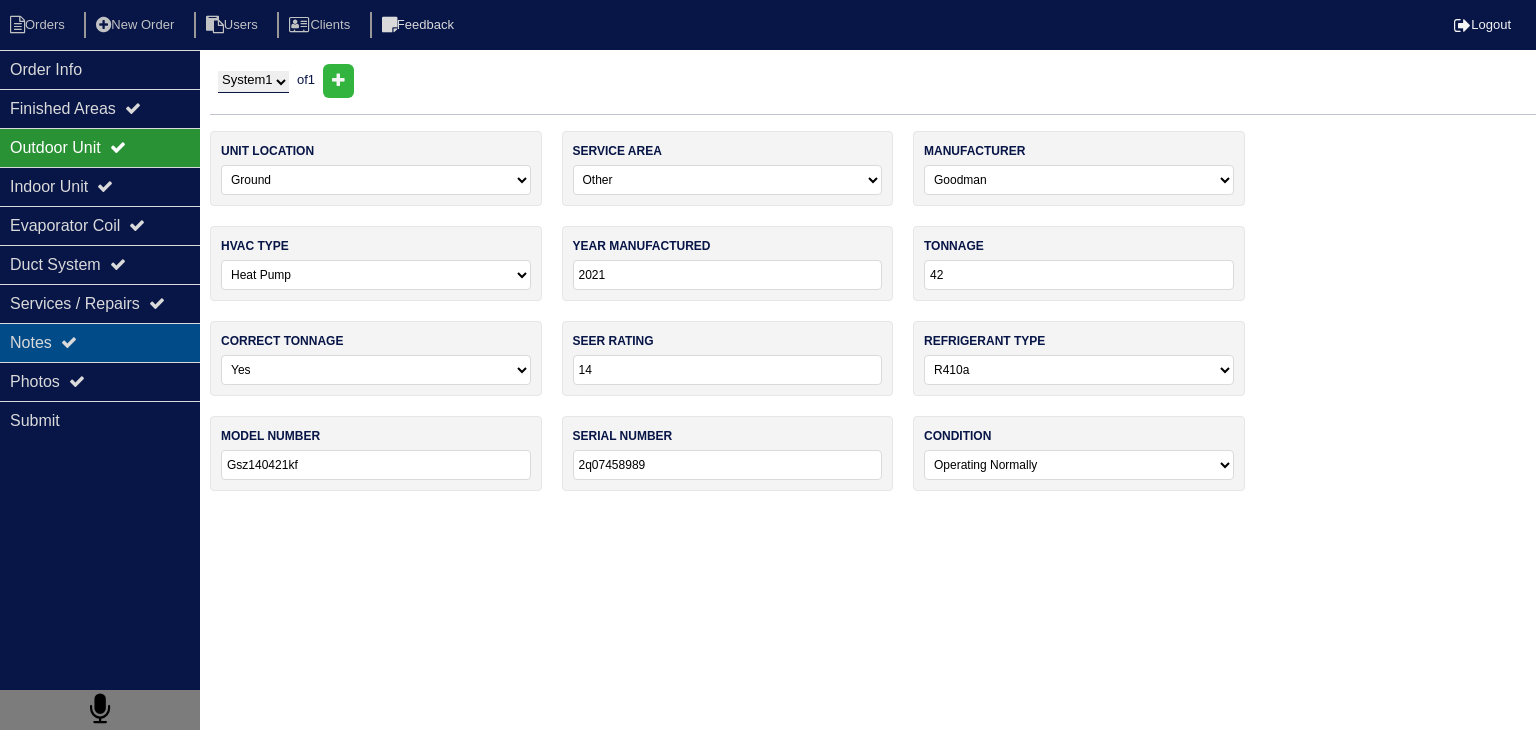 click on "Notes" at bounding box center [100, 342] 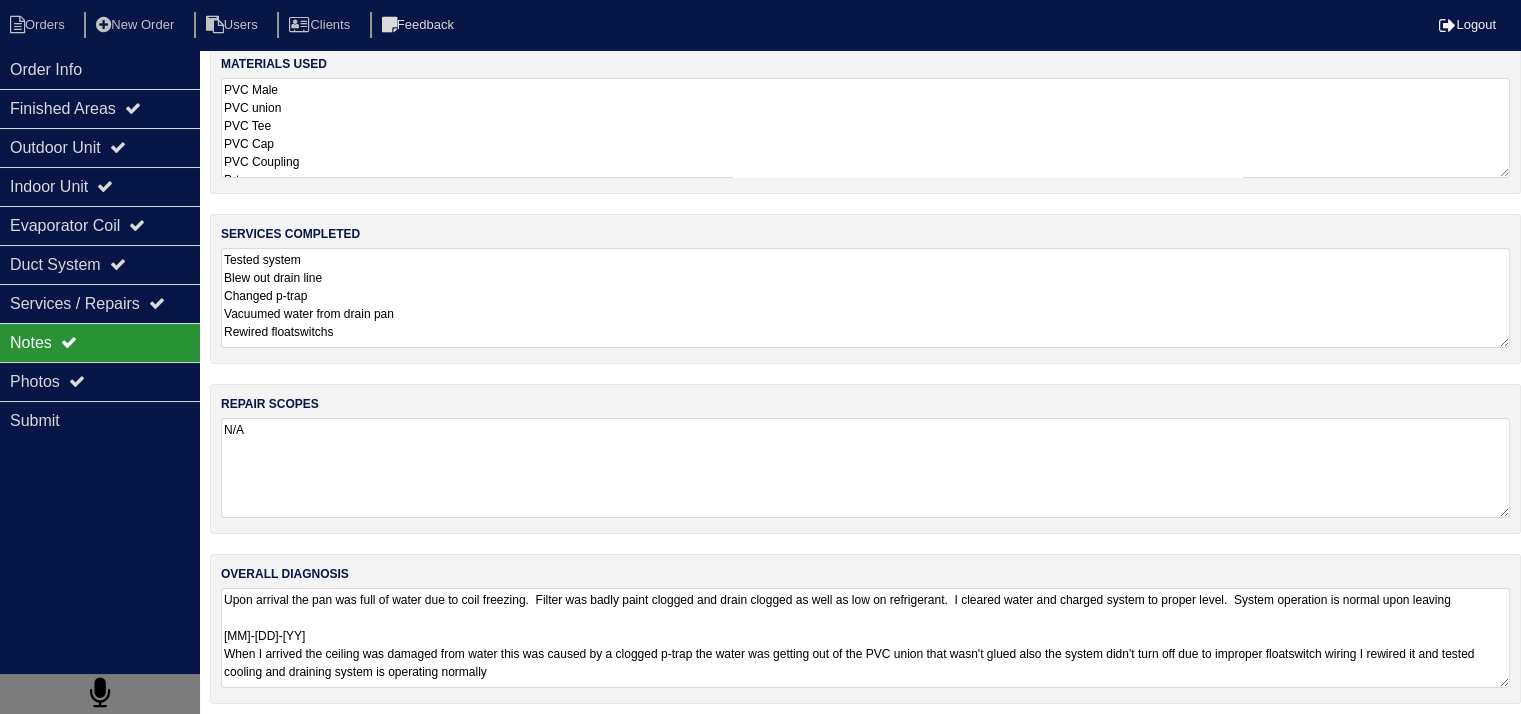 scroll, scrollTop: 25, scrollLeft: 0, axis: vertical 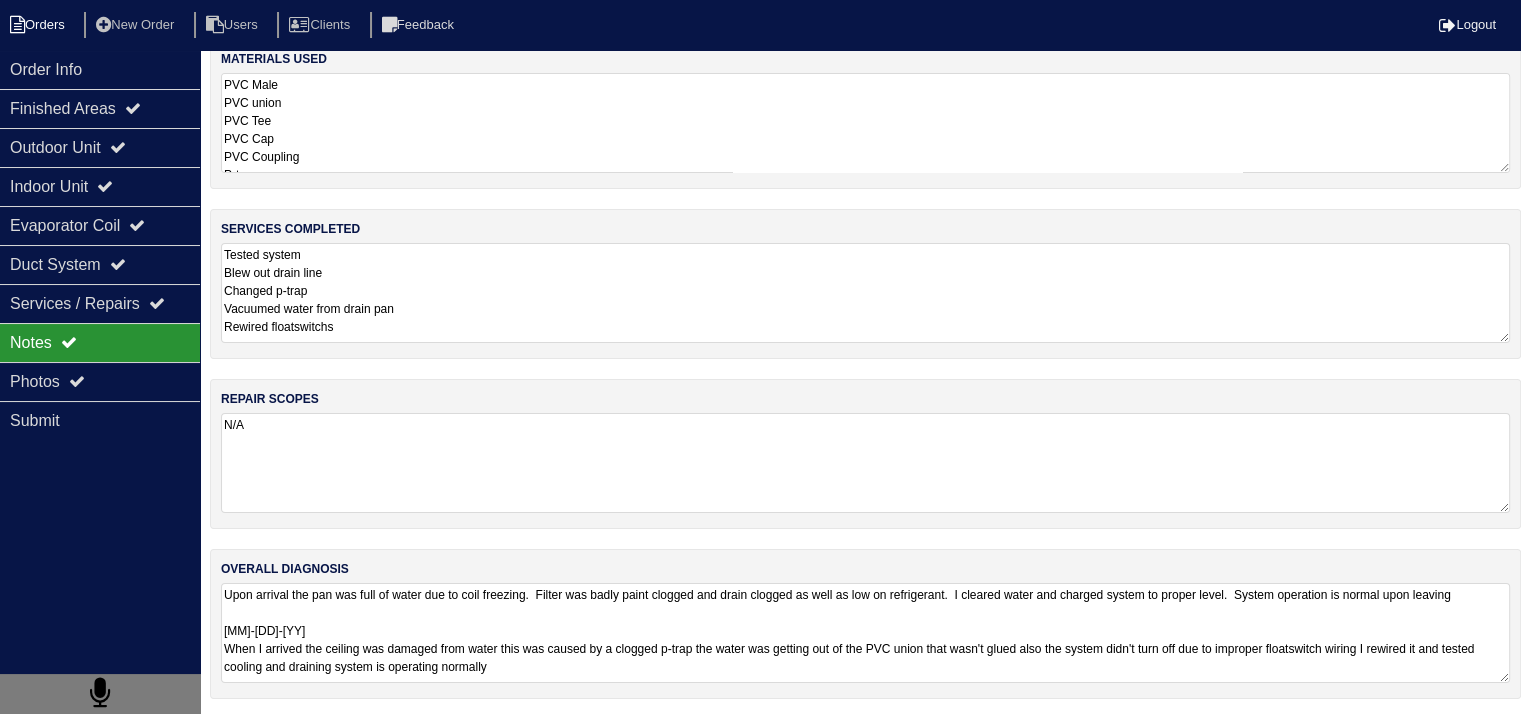 click on "Orders" at bounding box center [40, 25] 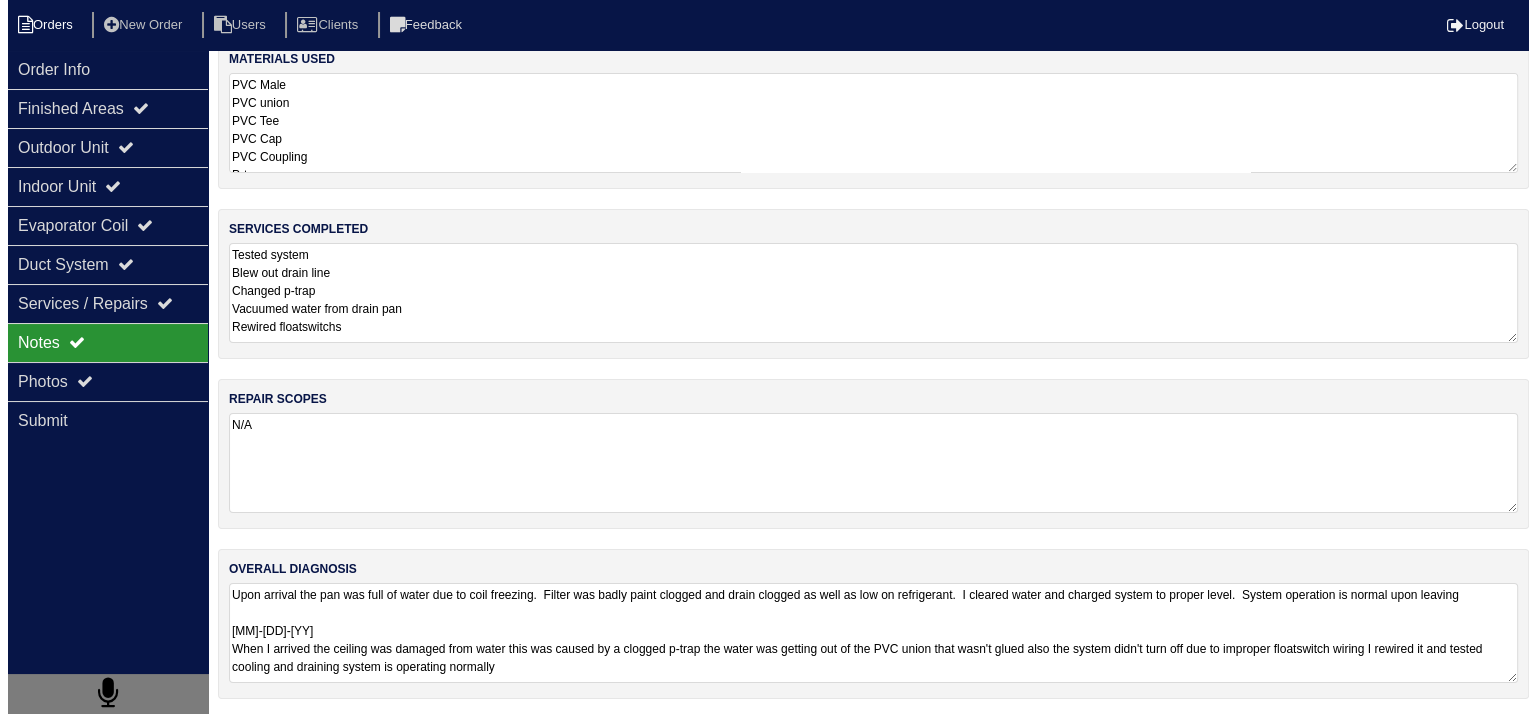 scroll, scrollTop: 0, scrollLeft: 0, axis: both 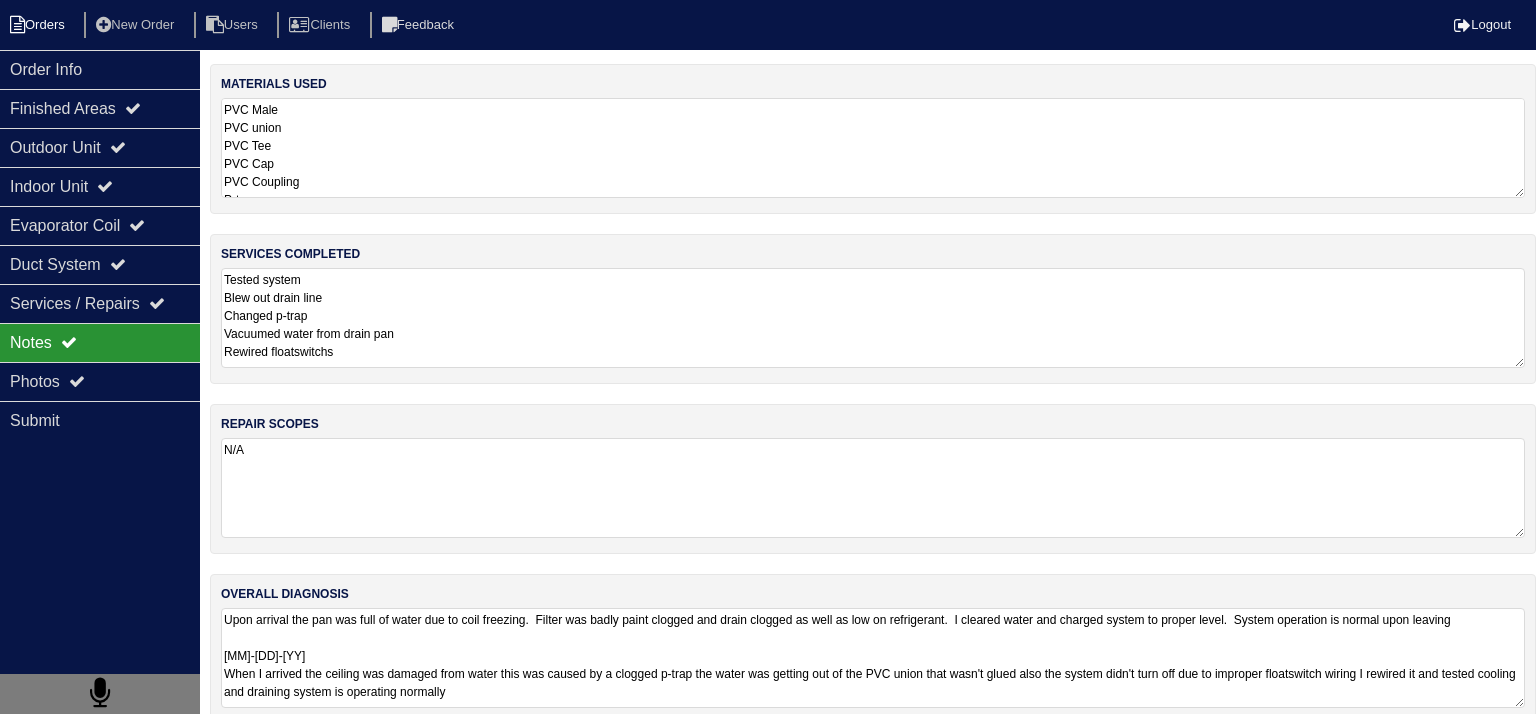 select on "15" 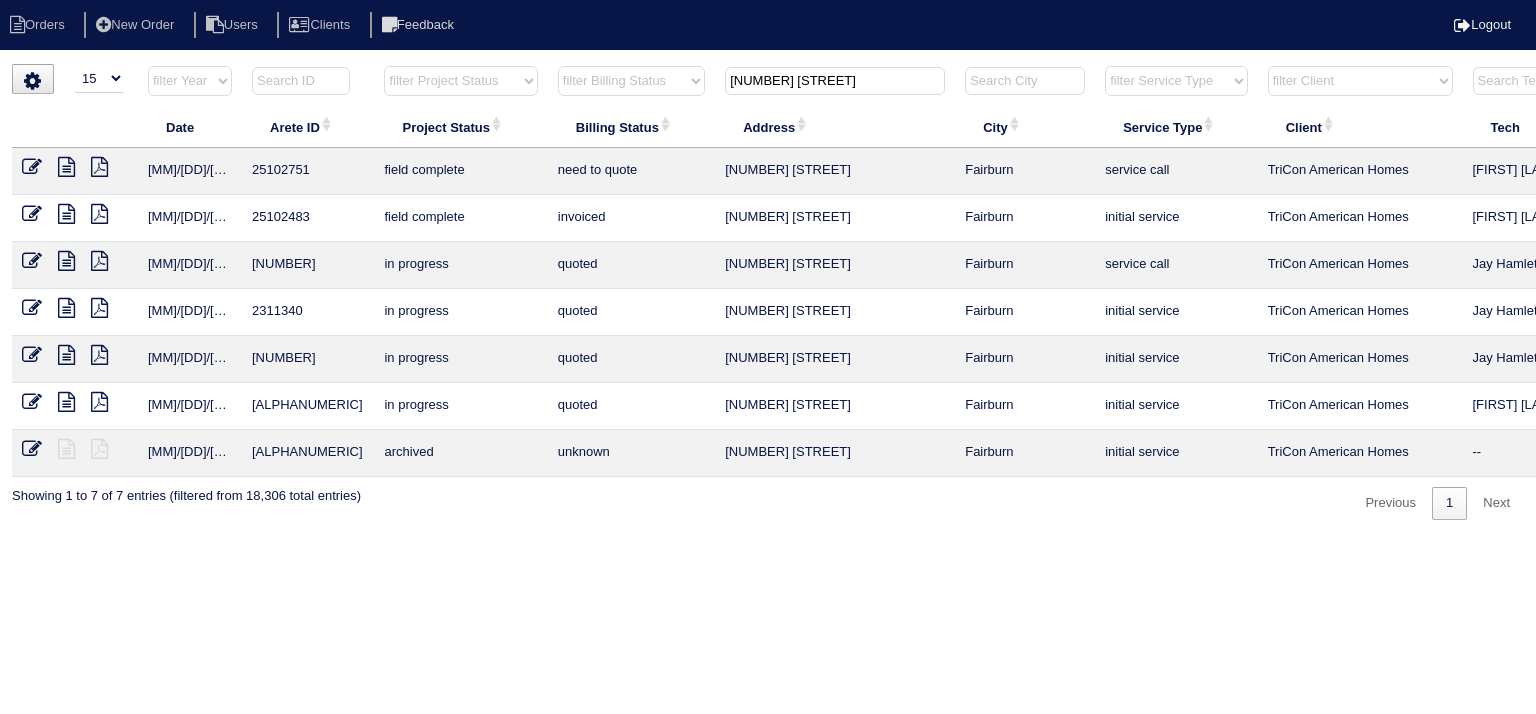 drag, startPoint x: 845, startPoint y: 89, endPoint x: 627, endPoint y: 80, distance: 218.1857 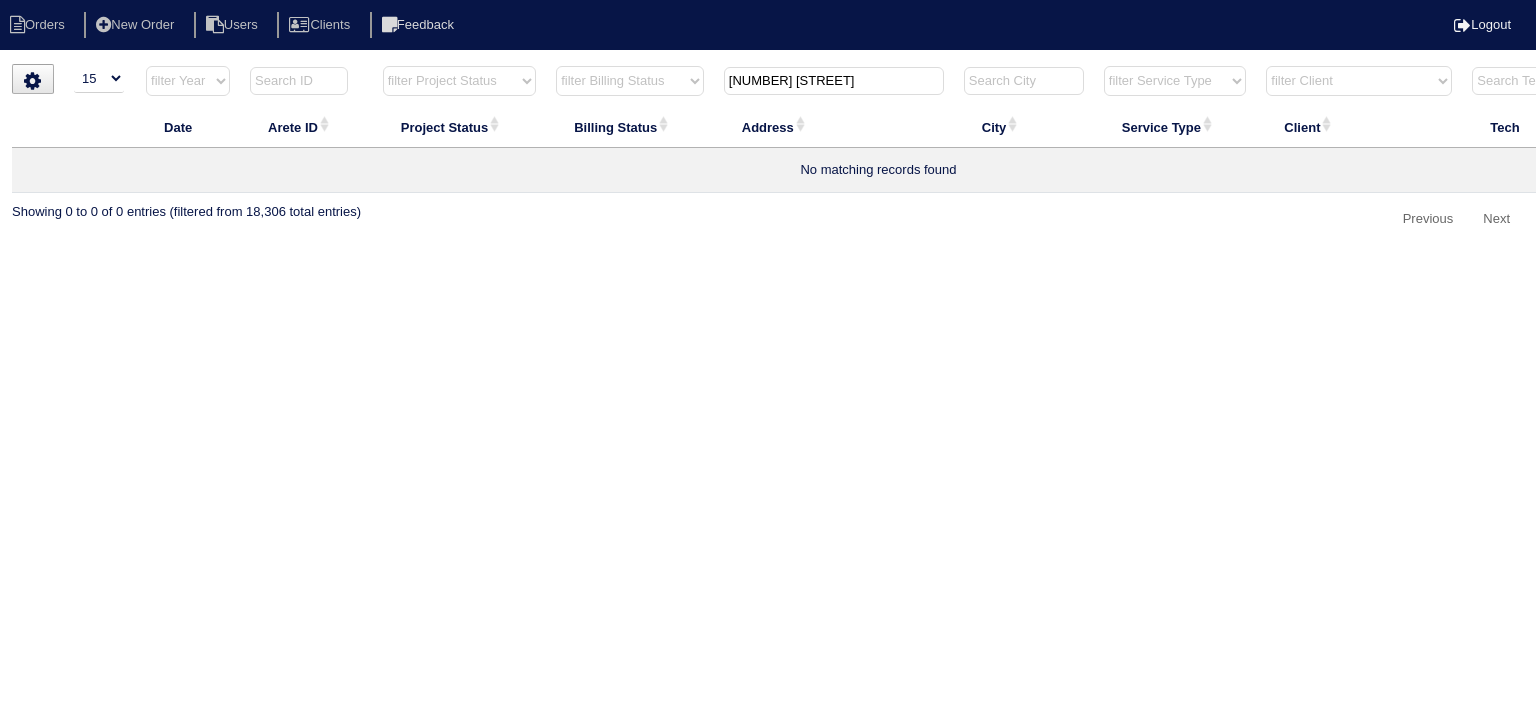 drag, startPoint x: 815, startPoint y: 82, endPoint x: 526, endPoint y: 27, distance: 294.187 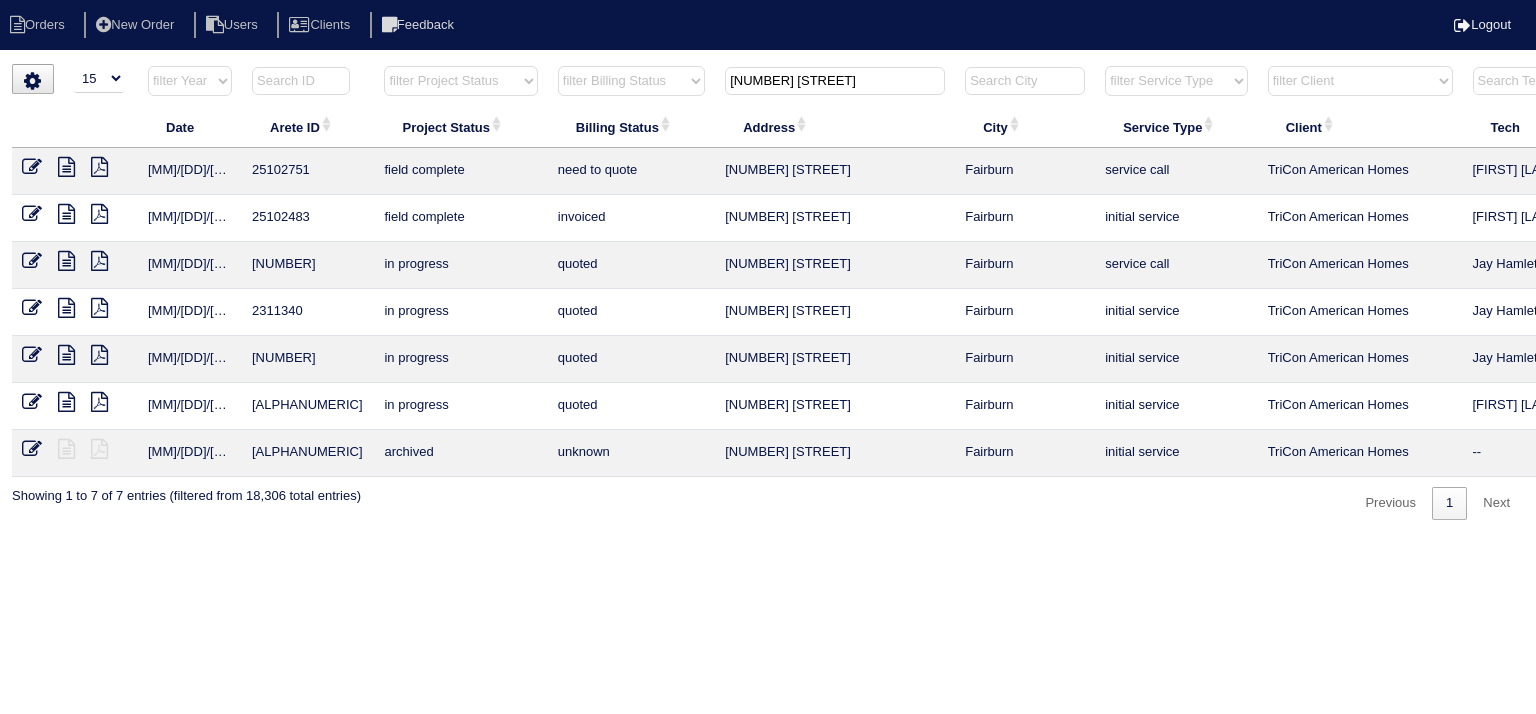 type on "[NUMBER] [STREET_ABBR]" 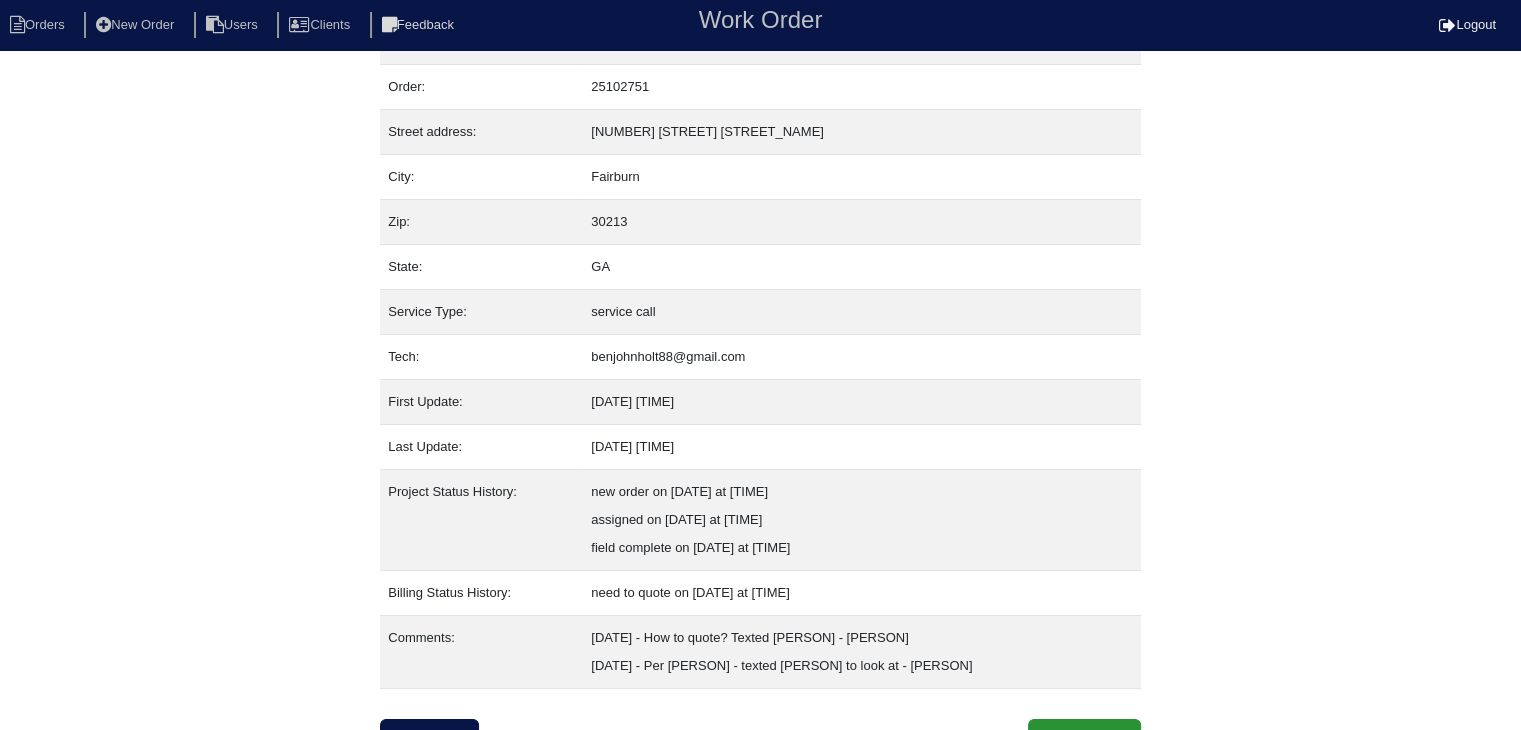 scroll, scrollTop: 68, scrollLeft: 0, axis: vertical 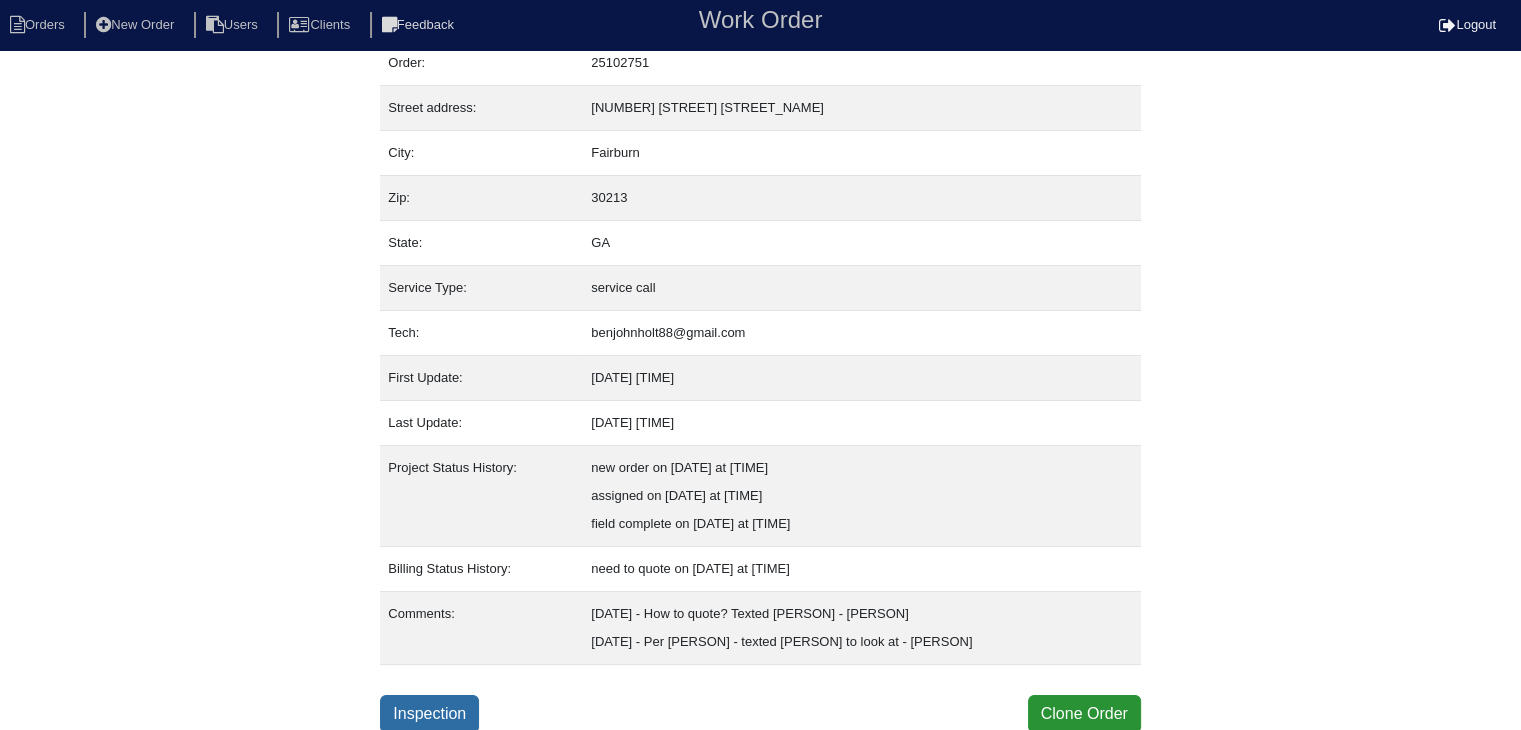 click on "Inspection" at bounding box center (429, 714) 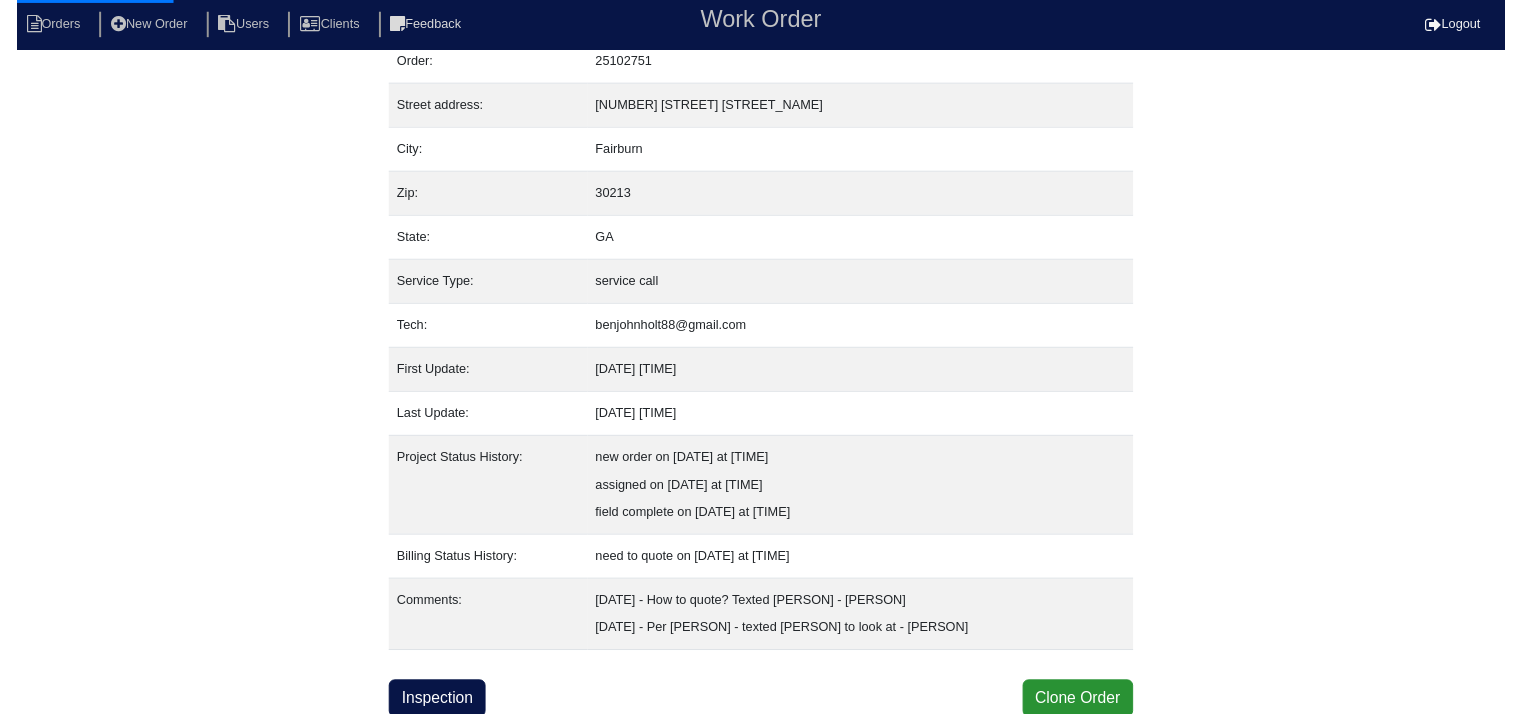 scroll, scrollTop: 0, scrollLeft: 0, axis: both 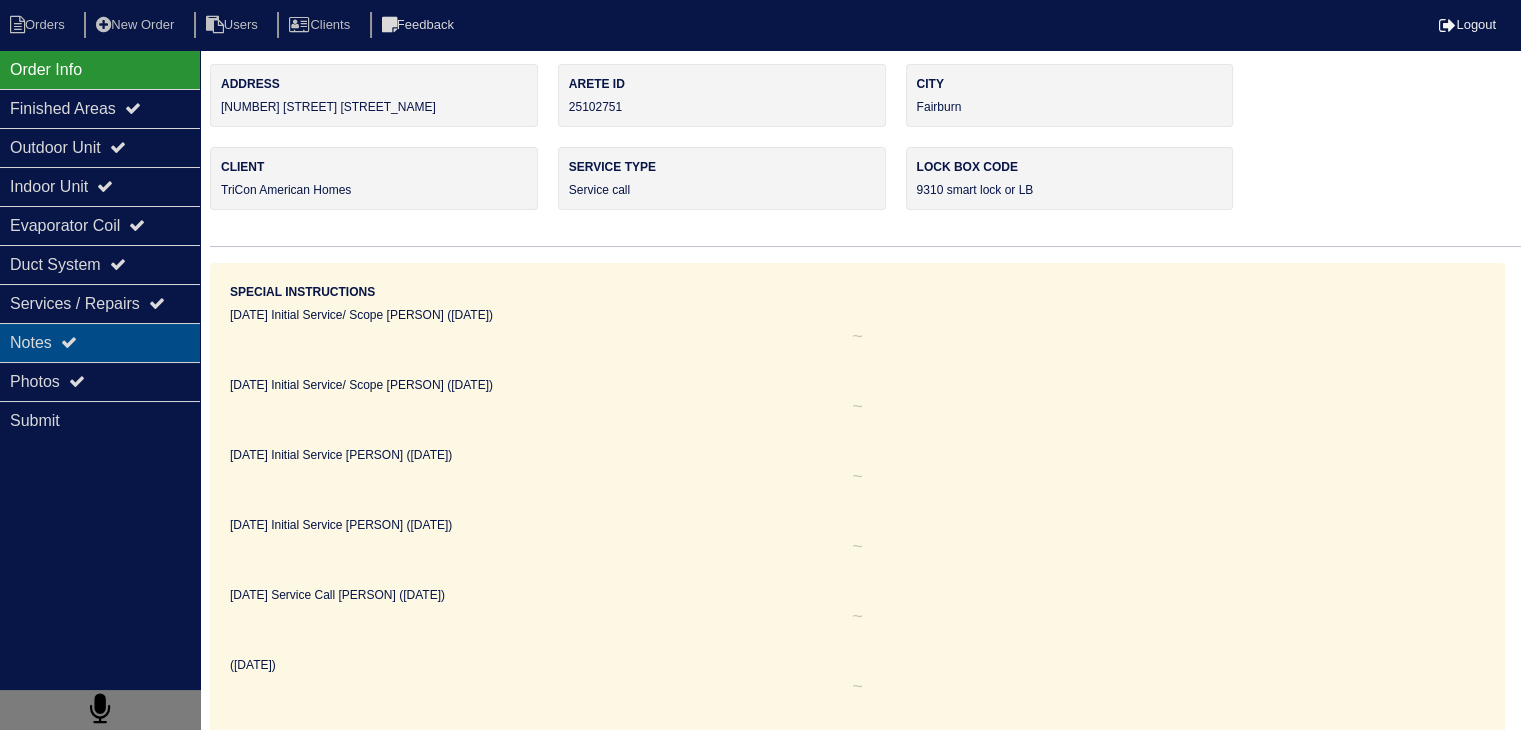 click on "Notes" at bounding box center (100, 342) 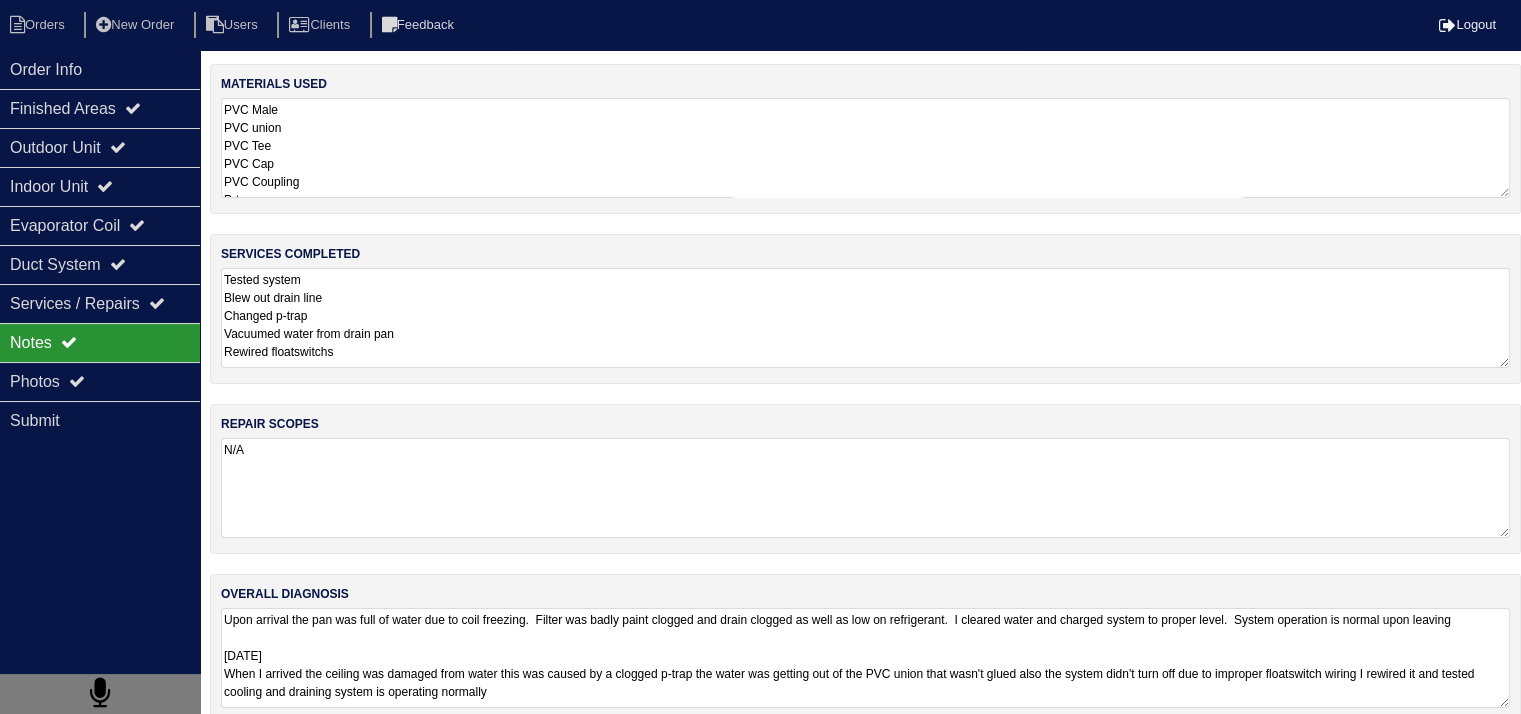 scroll, scrollTop: 13, scrollLeft: 0, axis: vertical 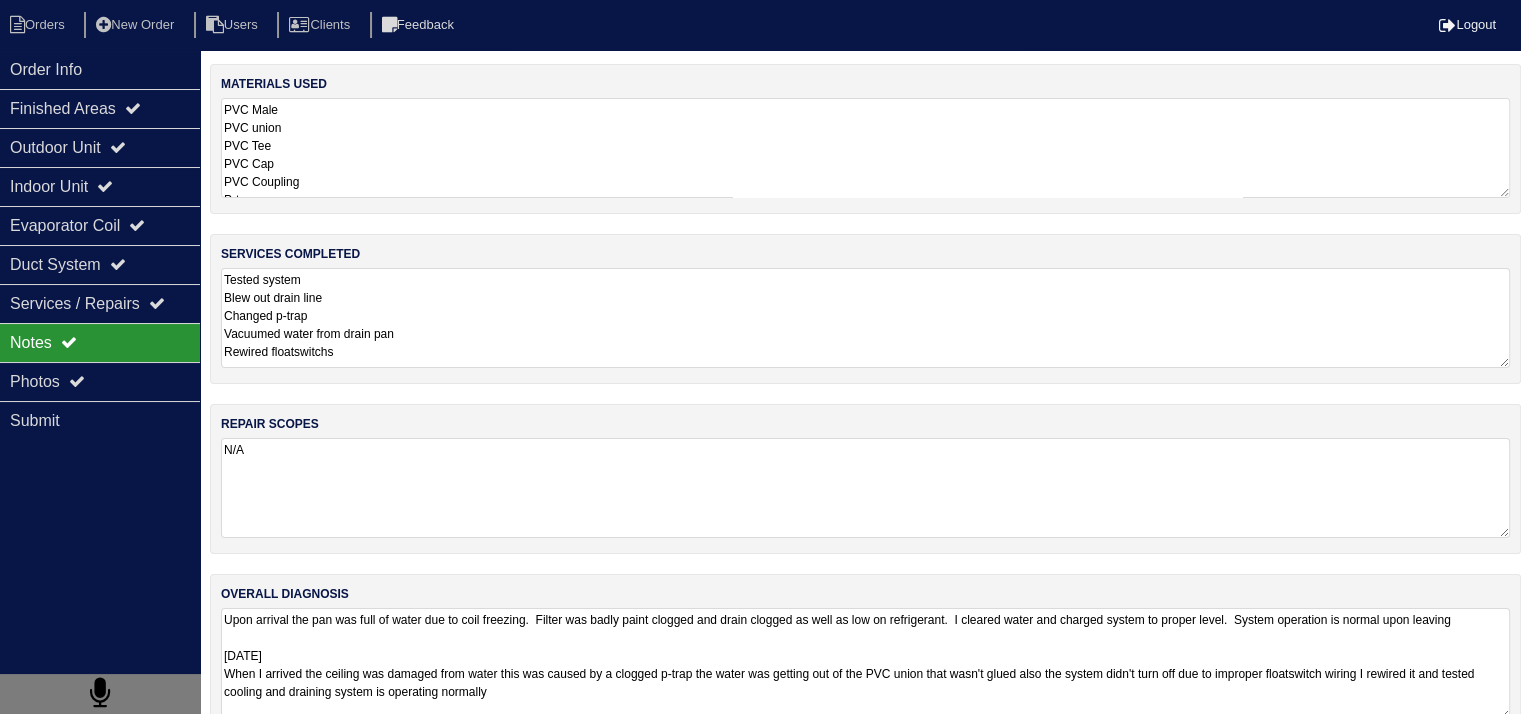 click on "Upon arrival the pan was full of water due to coil freezing.  Filter was badly paint clogged and drain clogged as well as low on refrigerant.  I cleared water and charged system to proper level.  System operation is normal upon leaving
07-28-25
When I arrived the ceiling was damaged from water this was caused by a clogged p-trap the water was getting out of the PVC union that wasn't glued also the system didn't turn off due to improper floatswitch wiring I rewired it and tested cooling and draining system is operating normally" at bounding box center (865, 664) 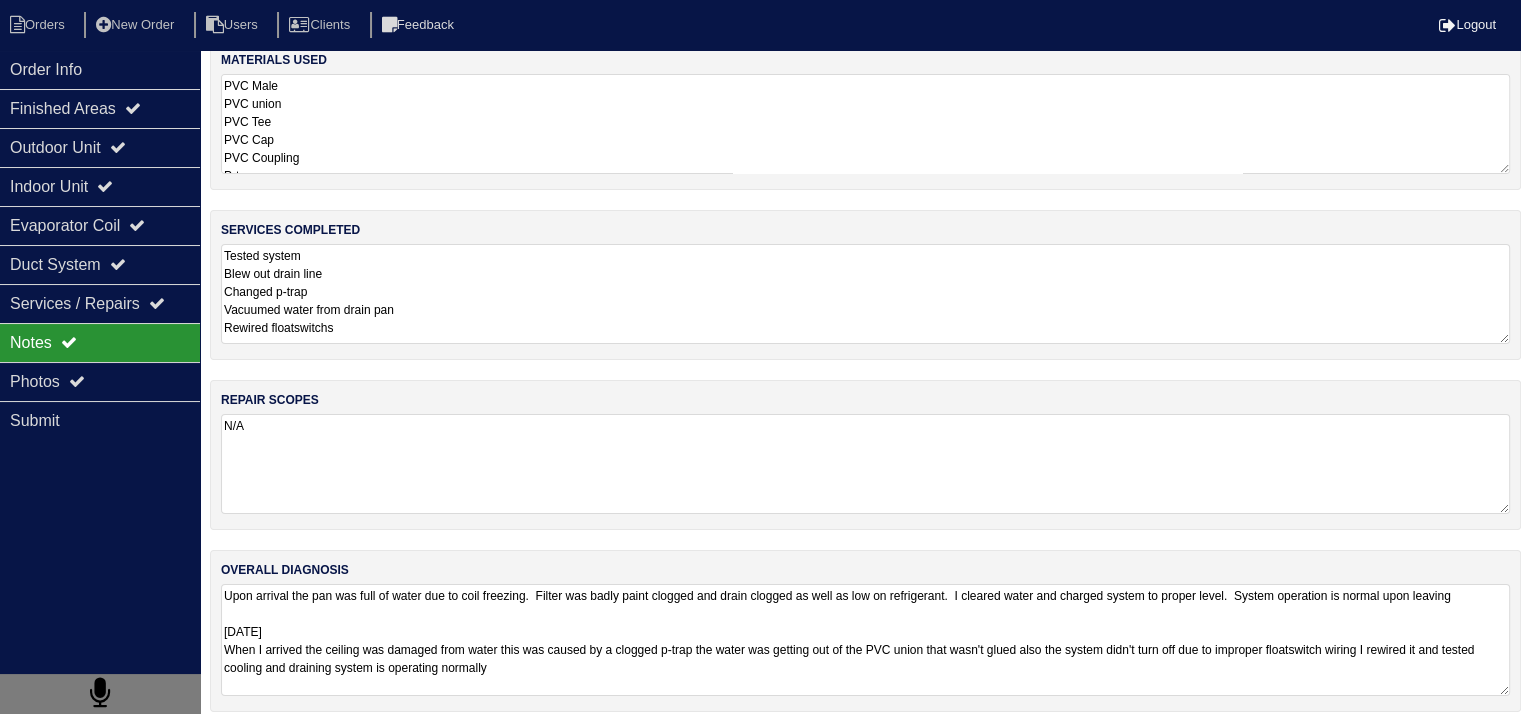 scroll, scrollTop: 37, scrollLeft: 0, axis: vertical 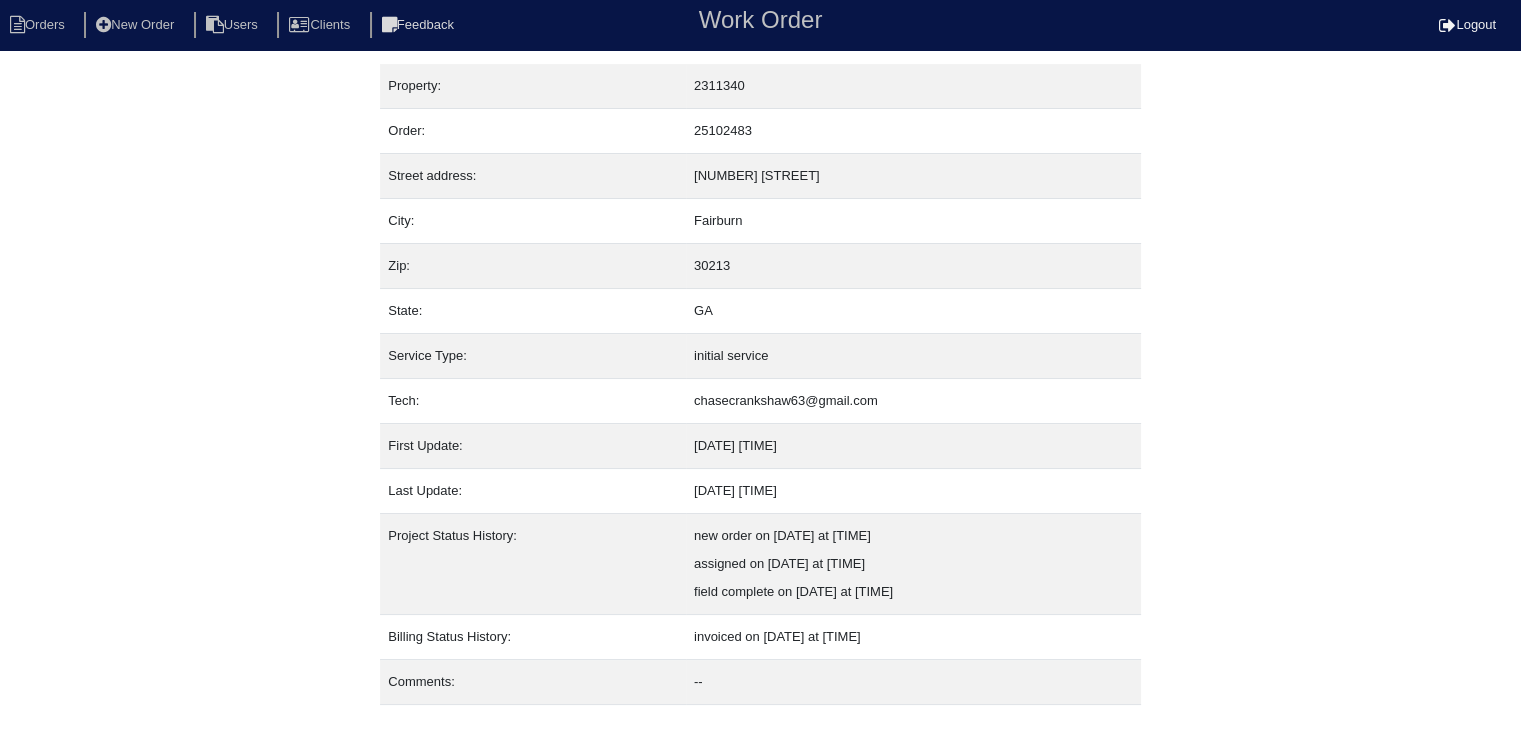 click on "Property:
2311340
Order:
25102483
Street address:
[NUMBER] [STREET]
City:
[CITY]
Zip:
[POSTAL_CODE]
State:
[STATE]
Service Type:
initial service
Tech:
[EMAIL]
First Update:
[DATE]  [TIME]
Last Update:
[DATE]  [TIME]
Project Status History:
new order on [DATE] at  [TIME] assigned on [DATE] at  [TIME] field complete on [DATE] at  [TIME]
Billing Status History:
invoiced on [DATE] at  [TIME]
Comments:
--
Inspection
Clone Order
Are you sure?
Yes
No" at bounding box center [760, 418] 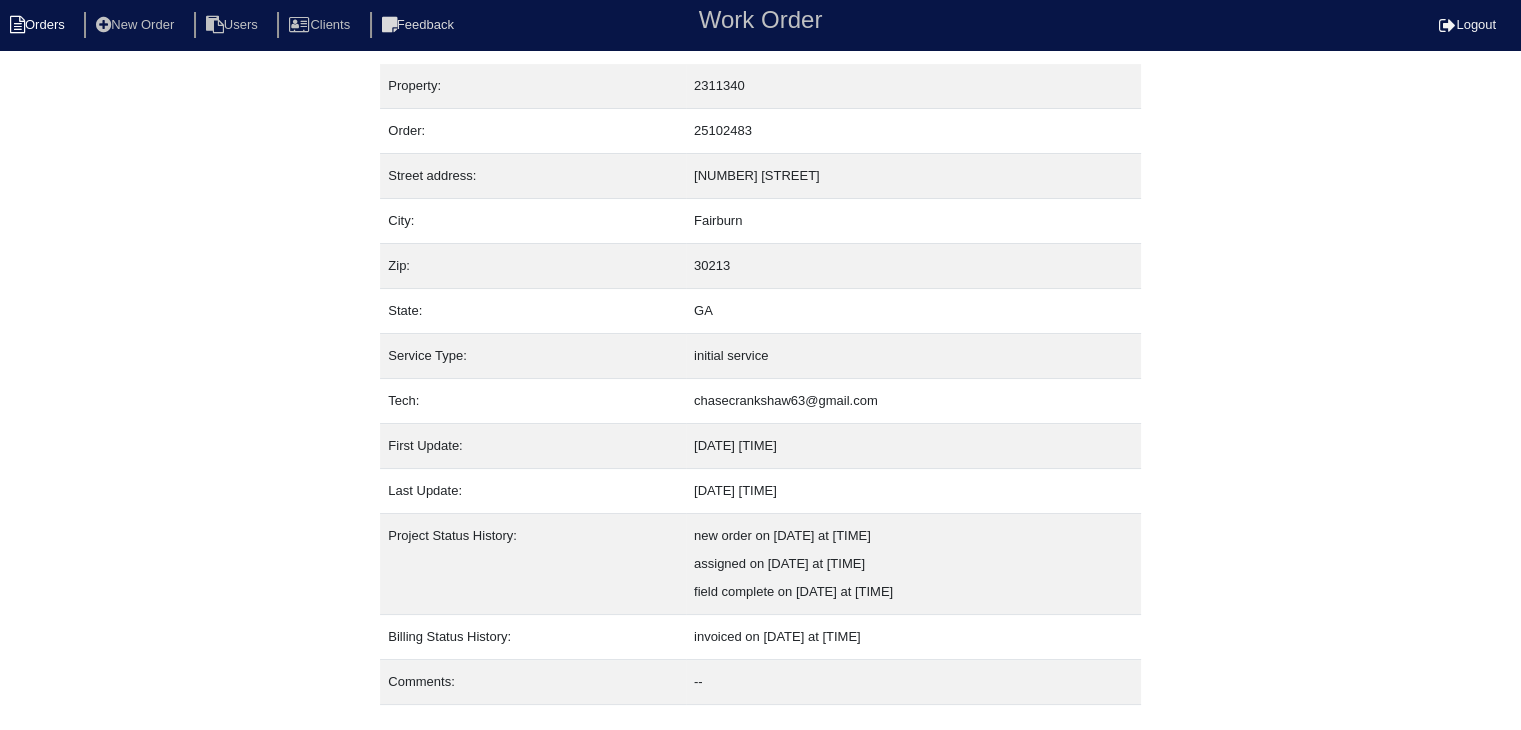 click on "Orders" at bounding box center (40, 25) 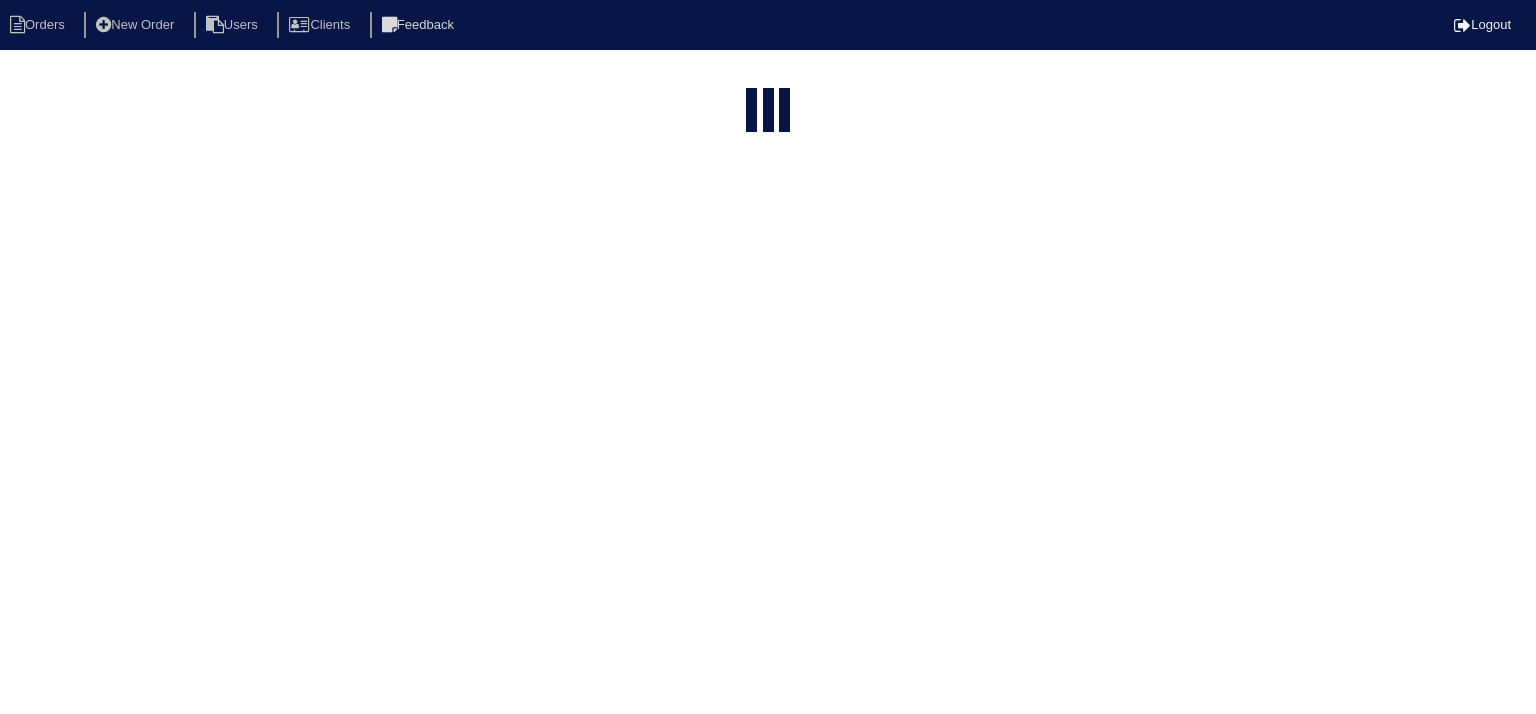 select on "15" 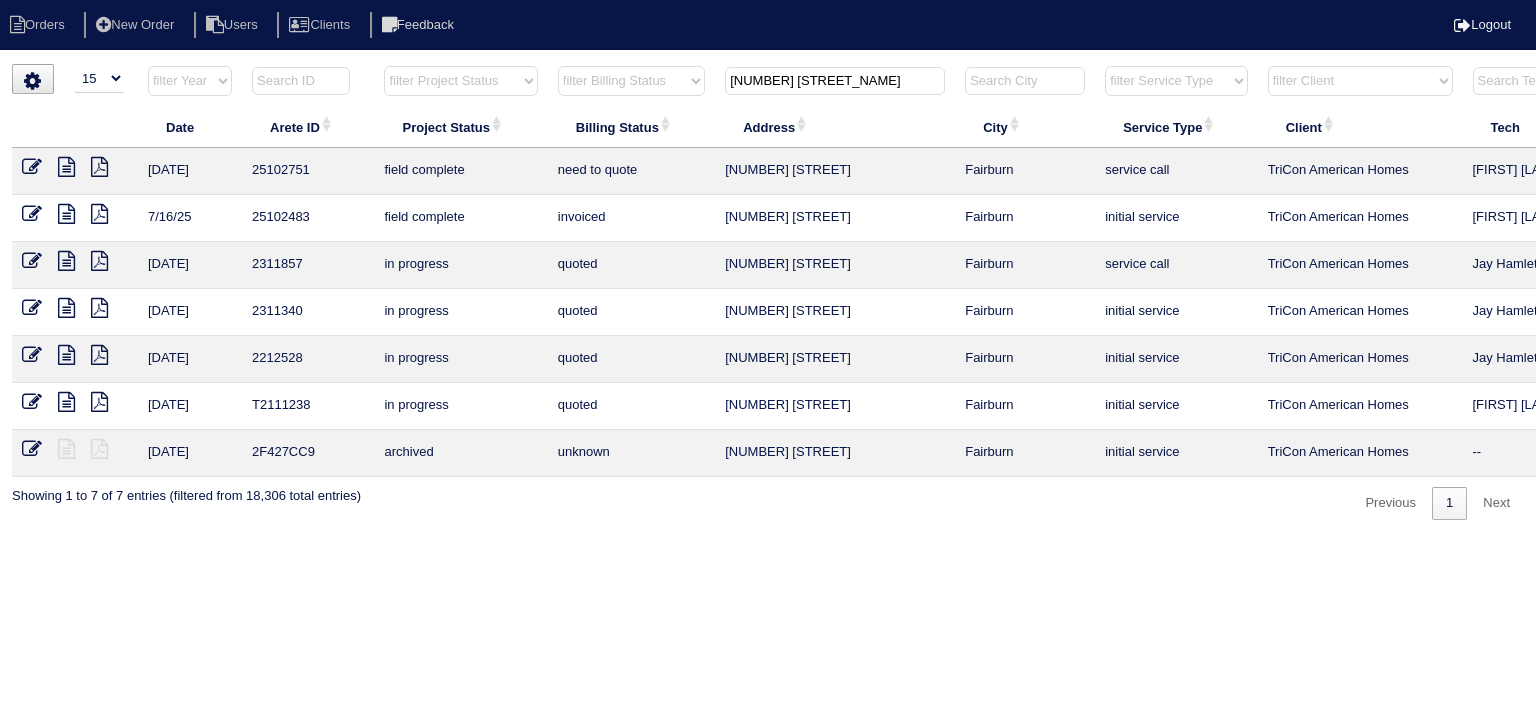 click on "[NUMBER] [STREET_NAME]" at bounding box center (835, 81) 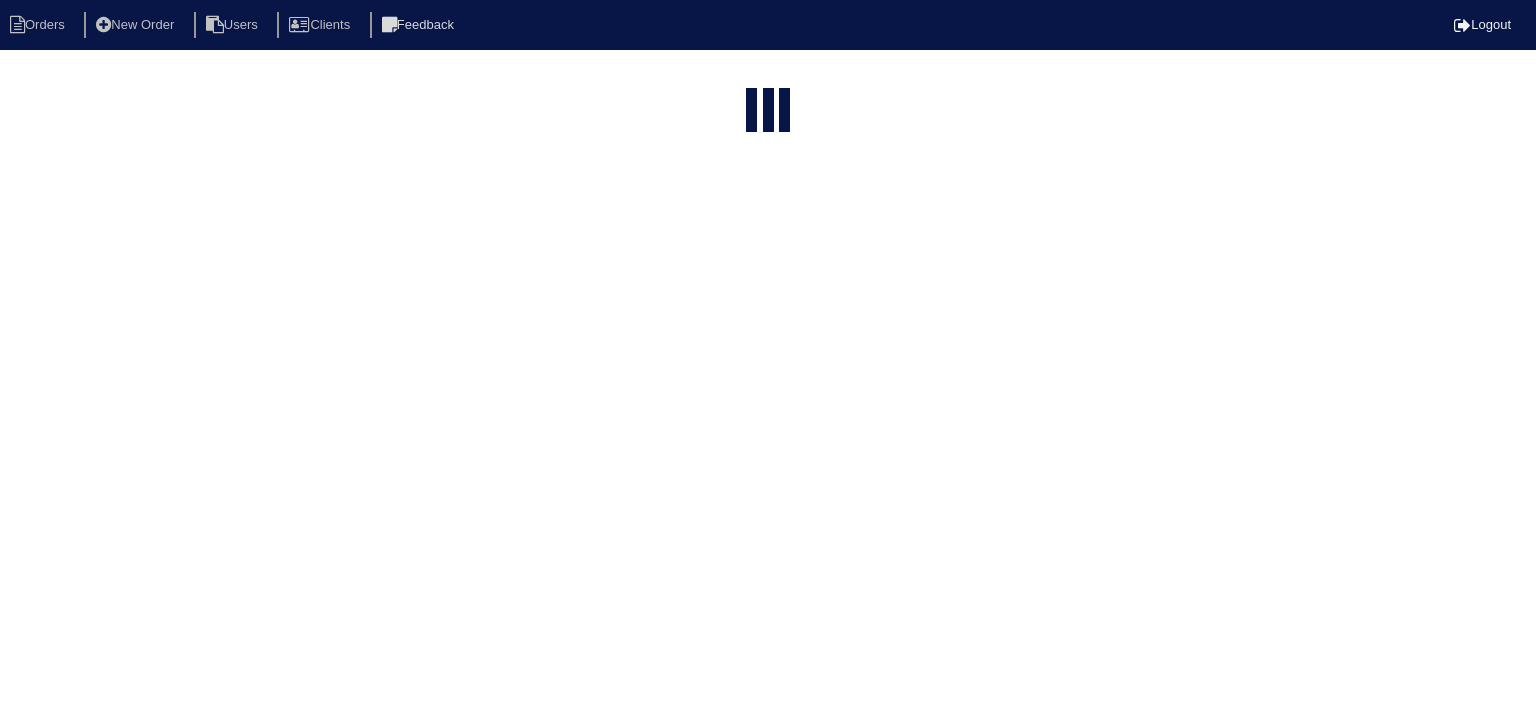 select on "15" 